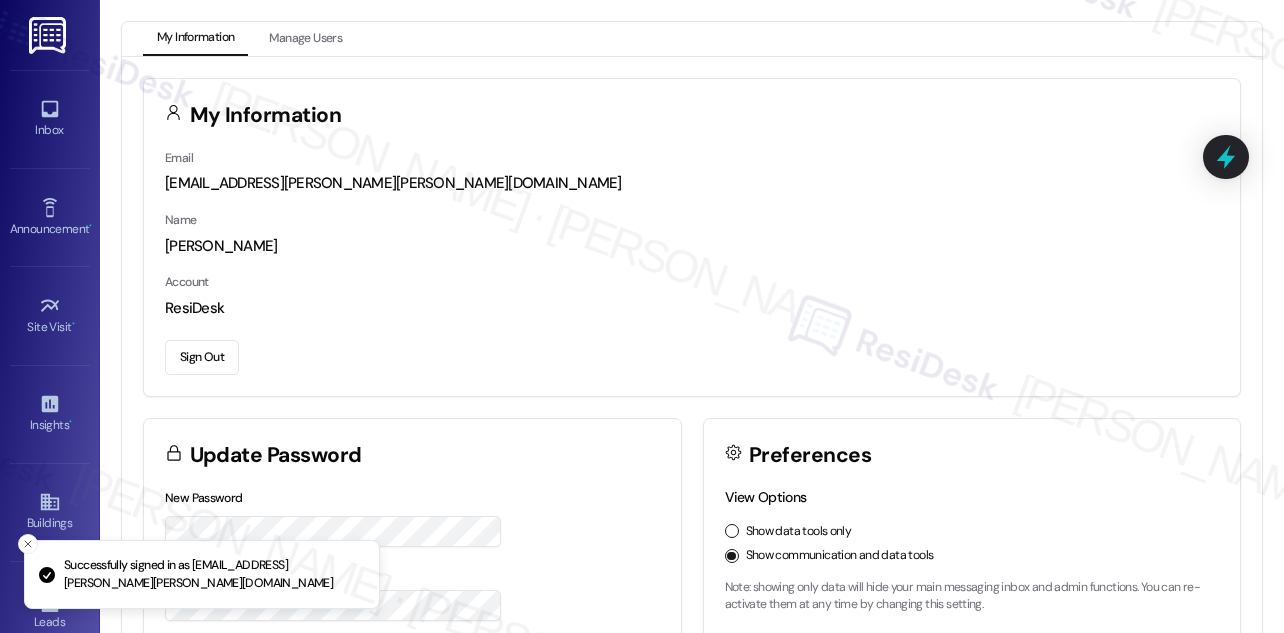 scroll, scrollTop: 0, scrollLeft: 0, axis: both 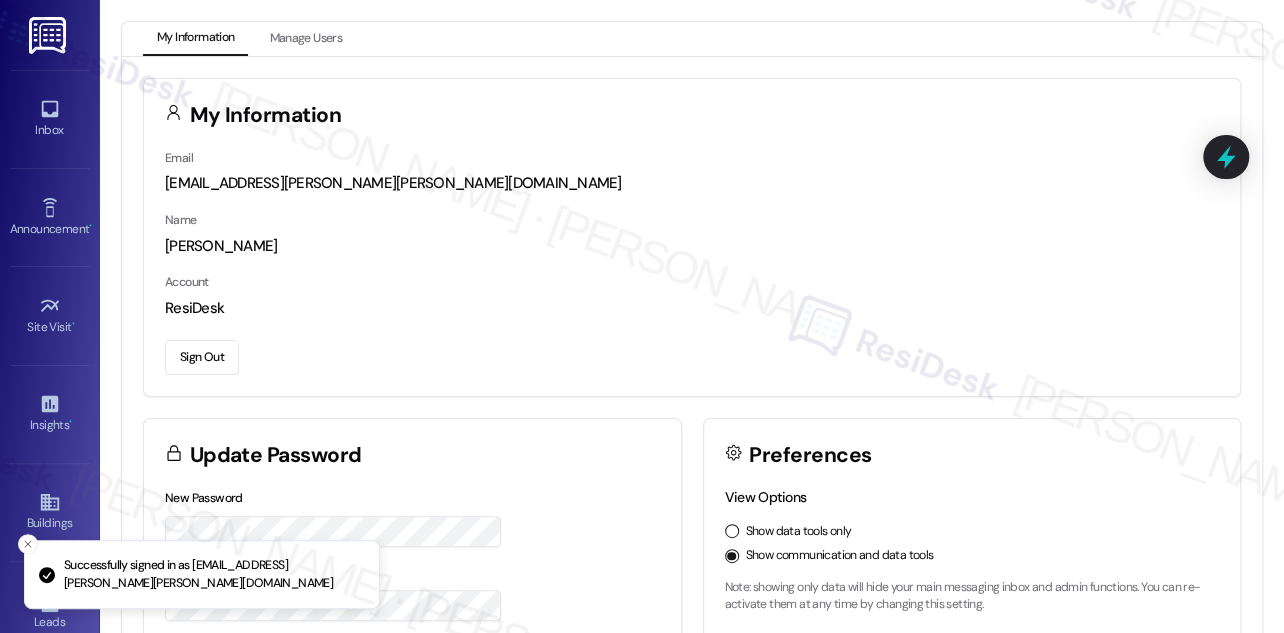 click on "My Information" at bounding box center [692, 113] 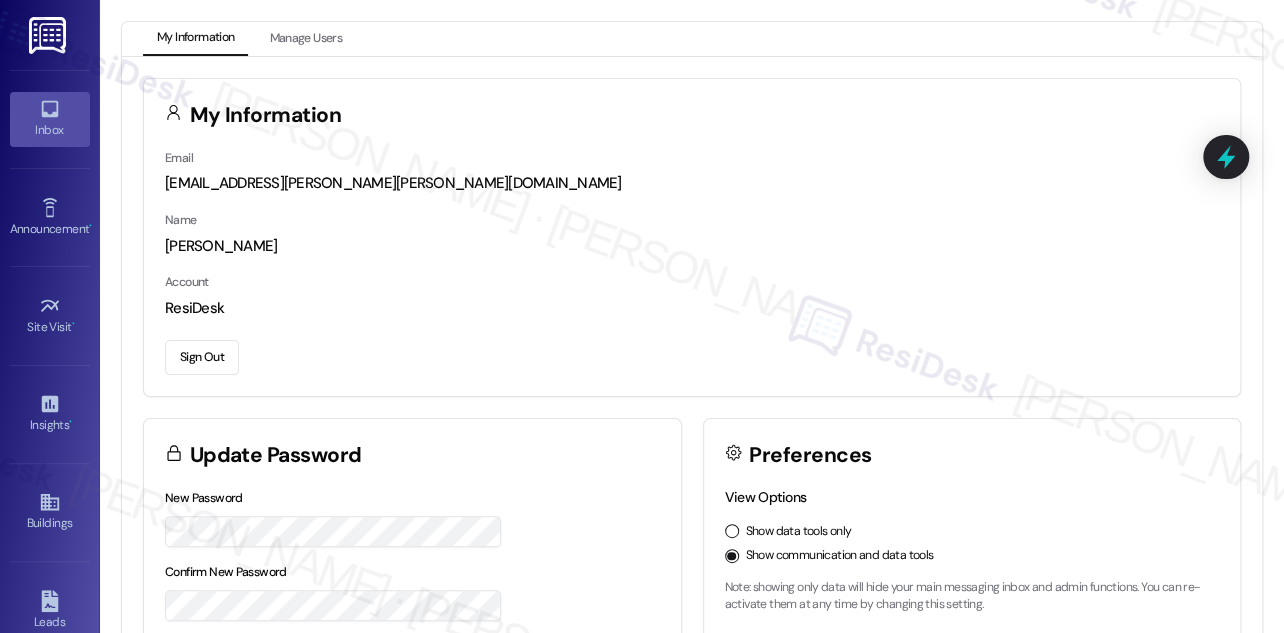 click on "Inbox" at bounding box center (50, 130) 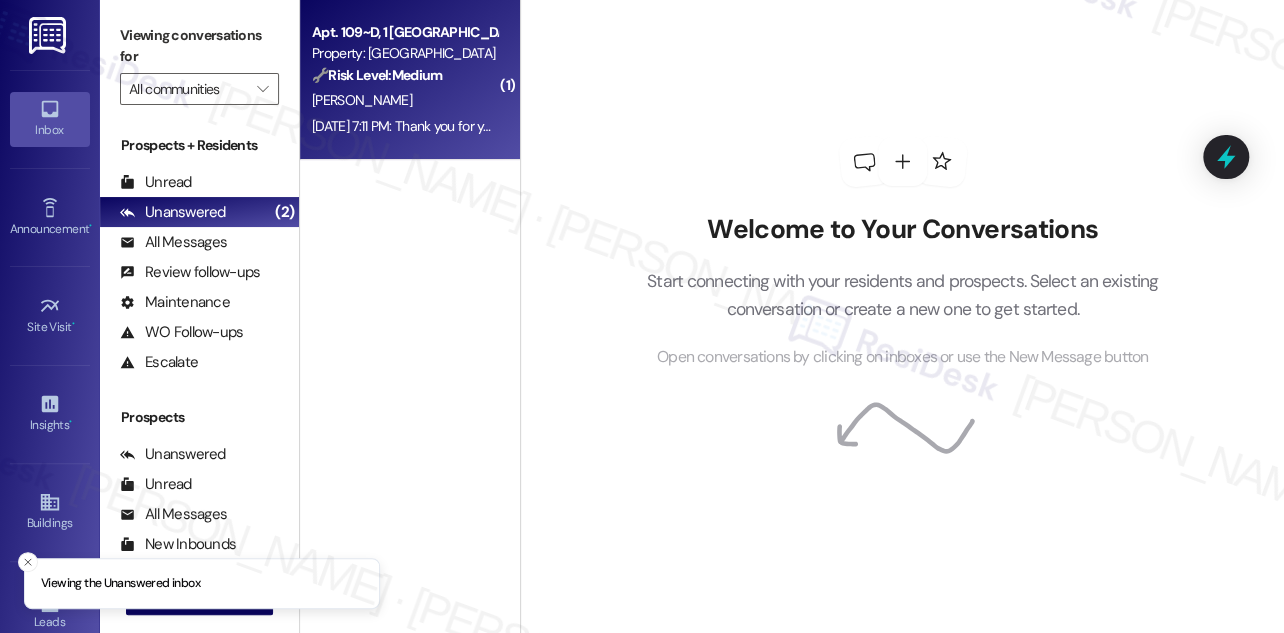 click on "[PERSON_NAME]" at bounding box center [404, 100] 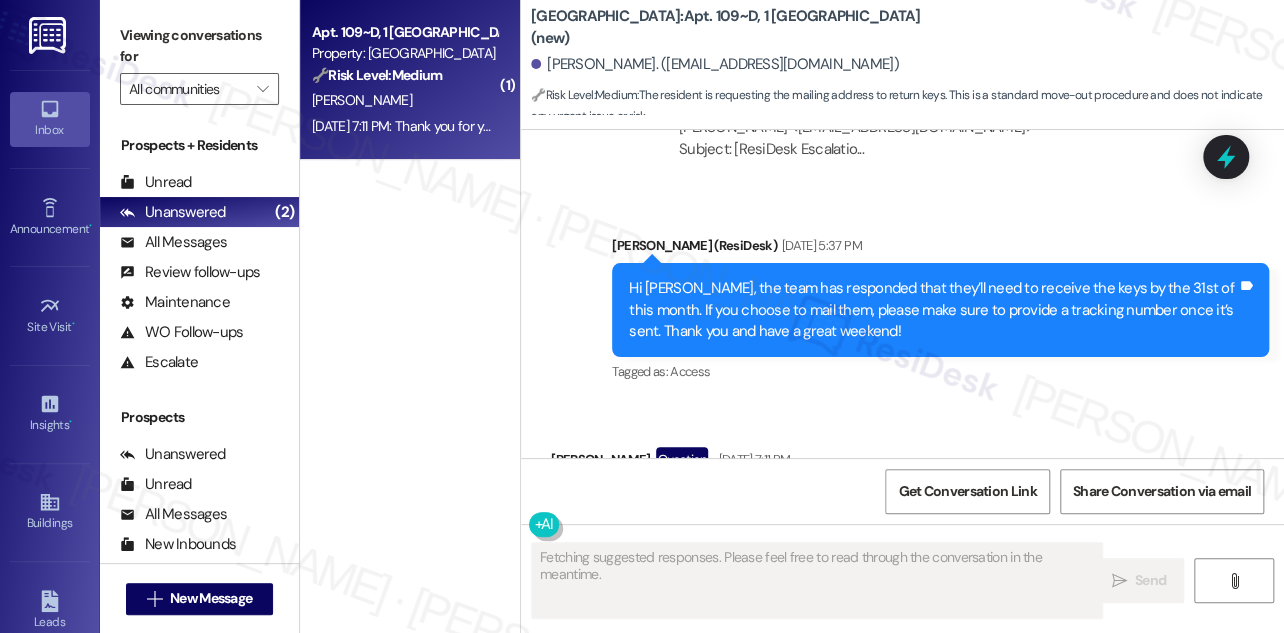 scroll, scrollTop: 9696, scrollLeft: 0, axis: vertical 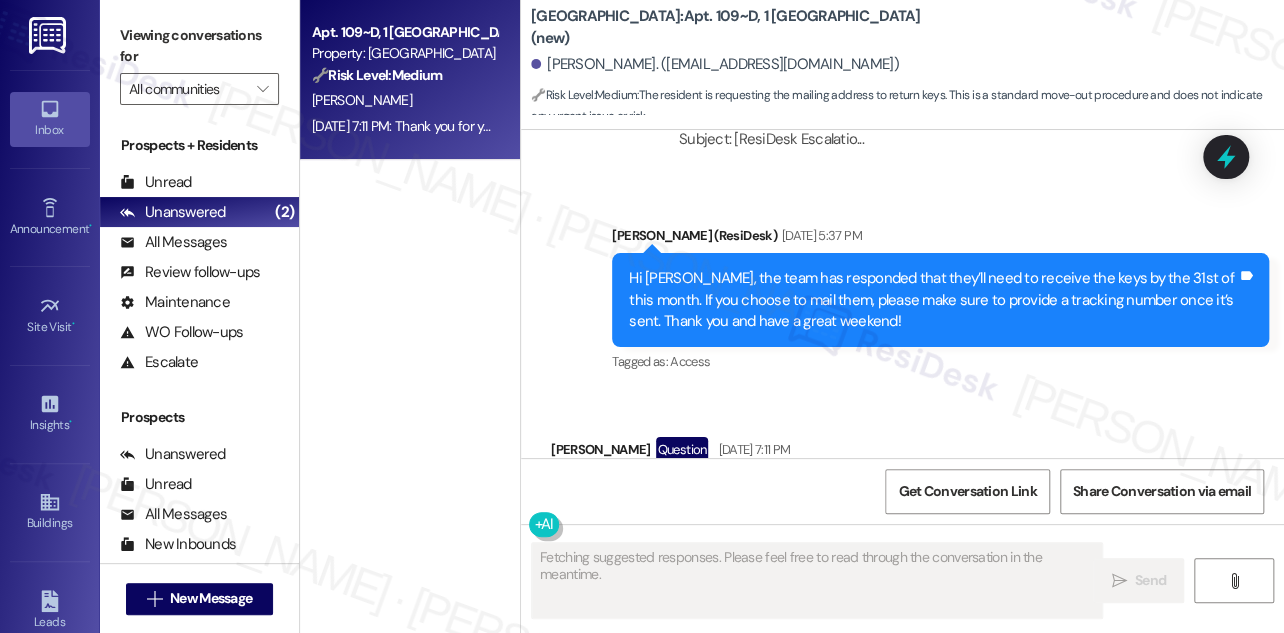 click on "what address should i mail them to? Tags and notes" at bounding box center [689, 494] 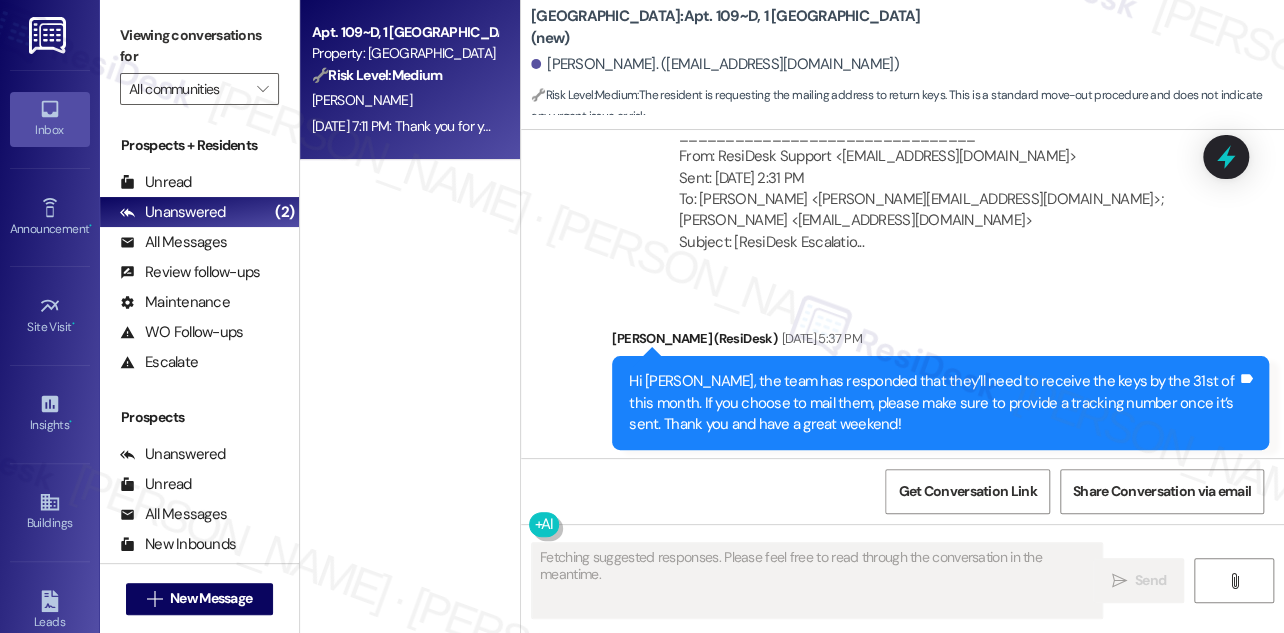 scroll, scrollTop: 9514, scrollLeft: 0, axis: vertical 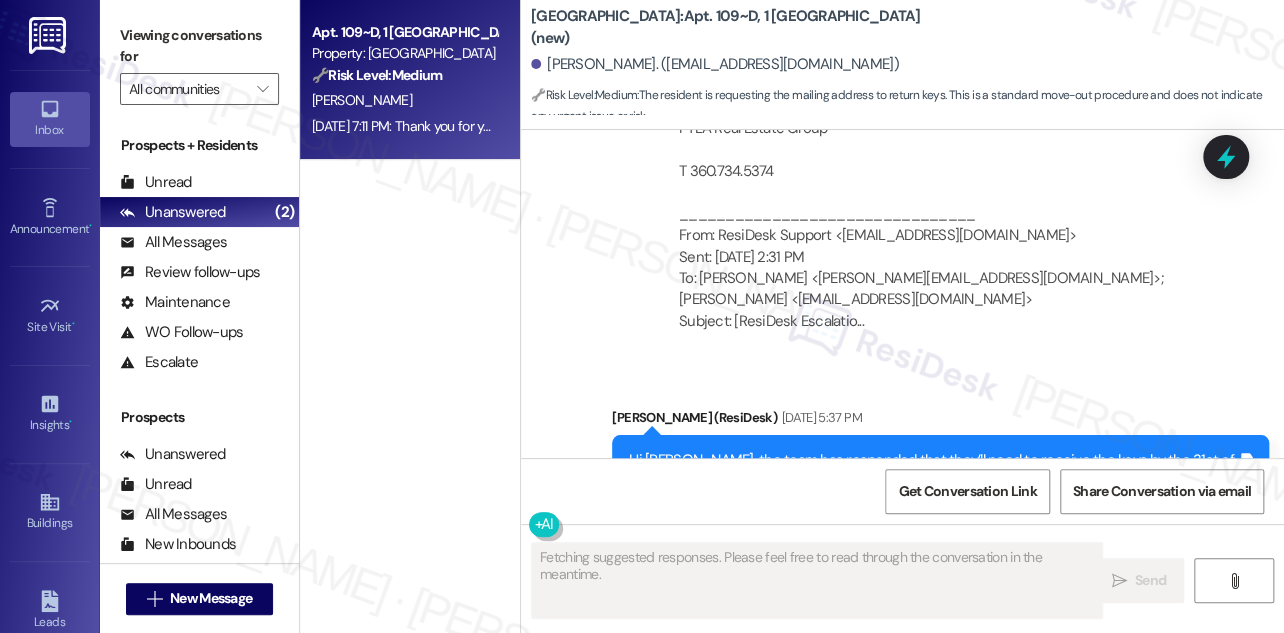 click on "Hi [PERSON_NAME], the team has responded that they’ll need to receive the keys by the 31st of this month. If you choose to mail them, please make sure to provide a tracking number once it’s sent. Thank you and have a great weekend!" at bounding box center [933, 482] 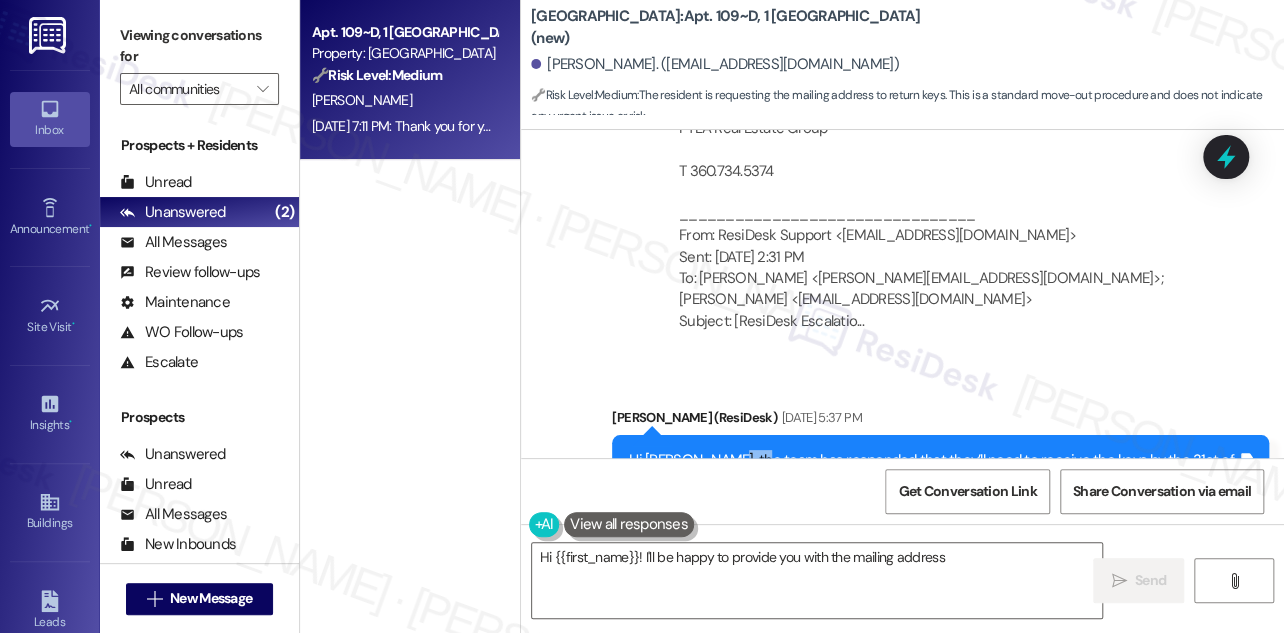 click on "Hi [PERSON_NAME], the team has responded that they’ll need to receive the keys by the 31st of this month. If you choose to mail them, please make sure to provide a tracking number once it’s sent. Thank you and have a great weekend!" at bounding box center [933, 482] 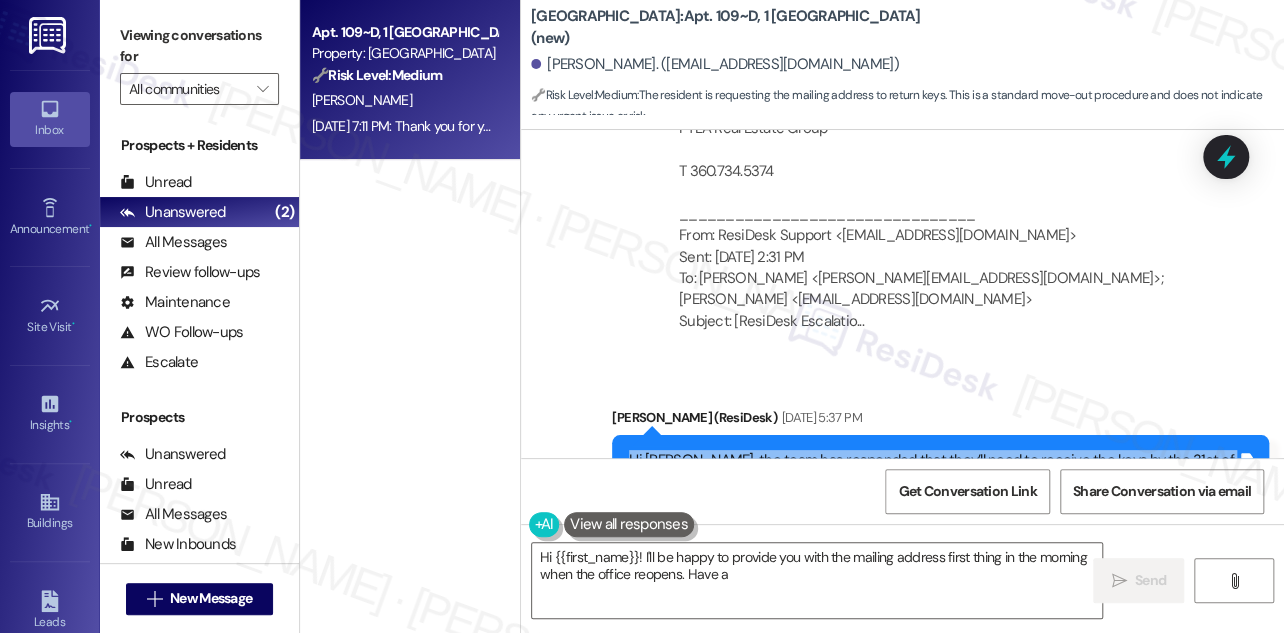 click on "Hi [PERSON_NAME], the team has responded that they’ll need to receive the keys by the 31st of this month. If you choose to mail them, please make sure to provide a tracking number once it’s sent. Thank you and have a great weekend!" at bounding box center (933, 482) 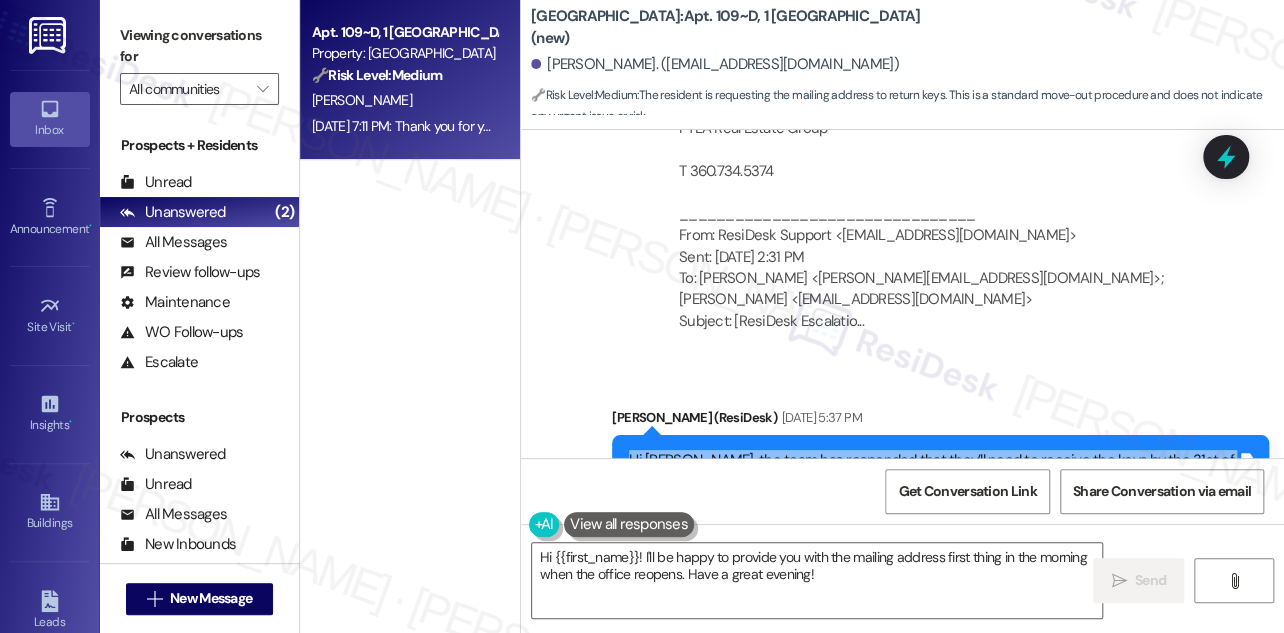 click on "Hi [PERSON_NAME], the team has responded that they’ll need to receive the keys by the 31st of this month. If you choose to mail them, please make sure to provide a tracking number once it’s sent. Thank you and have a great weekend!" at bounding box center (933, 482) 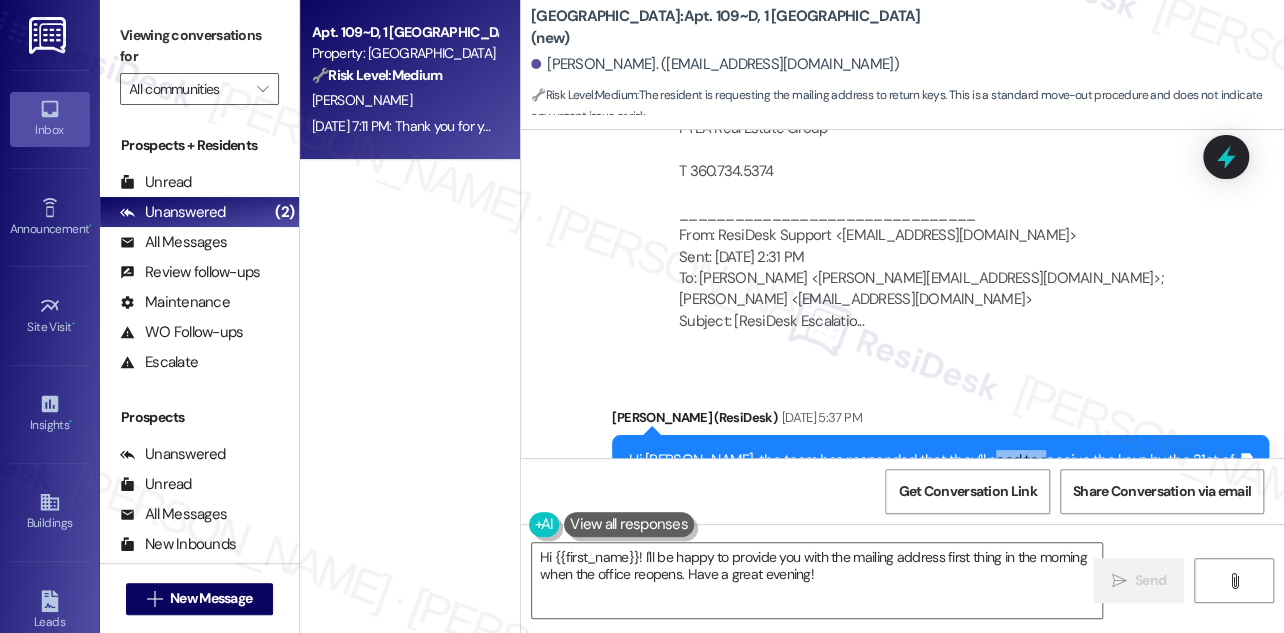 click on "Hi [PERSON_NAME], the team has responded that they’ll need to receive the keys by the 31st of this month. If you choose to mail them, please make sure to provide a tracking number once it’s sent. Thank you and have a great weekend!" at bounding box center [933, 482] 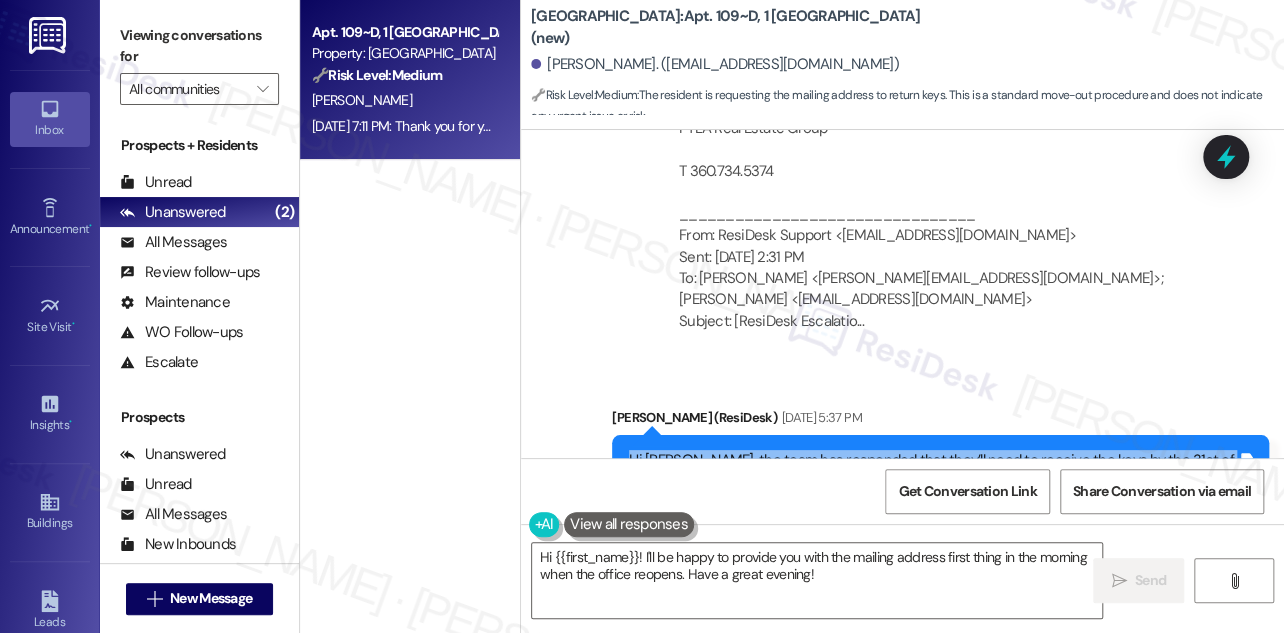 click on "Hi [PERSON_NAME], the team has responded that they’ll need to receive the keys by the 31st of this month. If you choose to mail them, please make sure to provide a tracking number once it’s sent. Thank you and have a great weekend!" at bounding box center (933, 482) 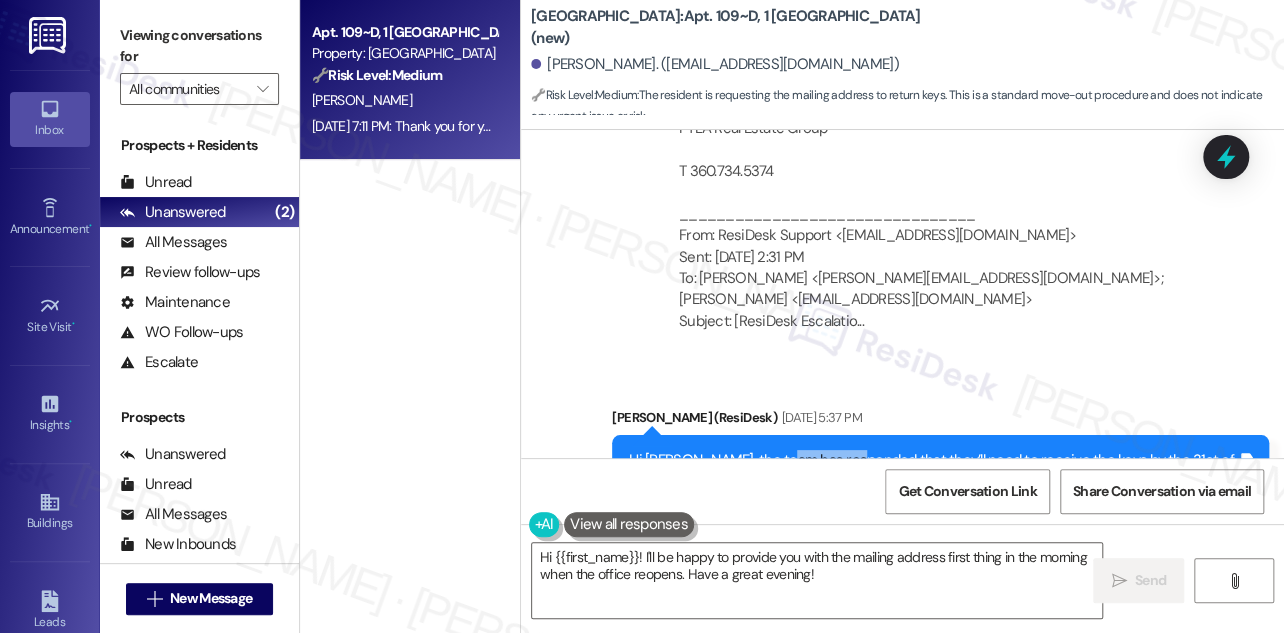 click on "Hi [PERSON_NAME], the team has responded that they’ll need to receive the keys by the 31st of this month. If you choose to mail them, please make sure to provide a tracking number once it’s sent. Thank you and have a great weekend!" at bounding box center [933, 482] 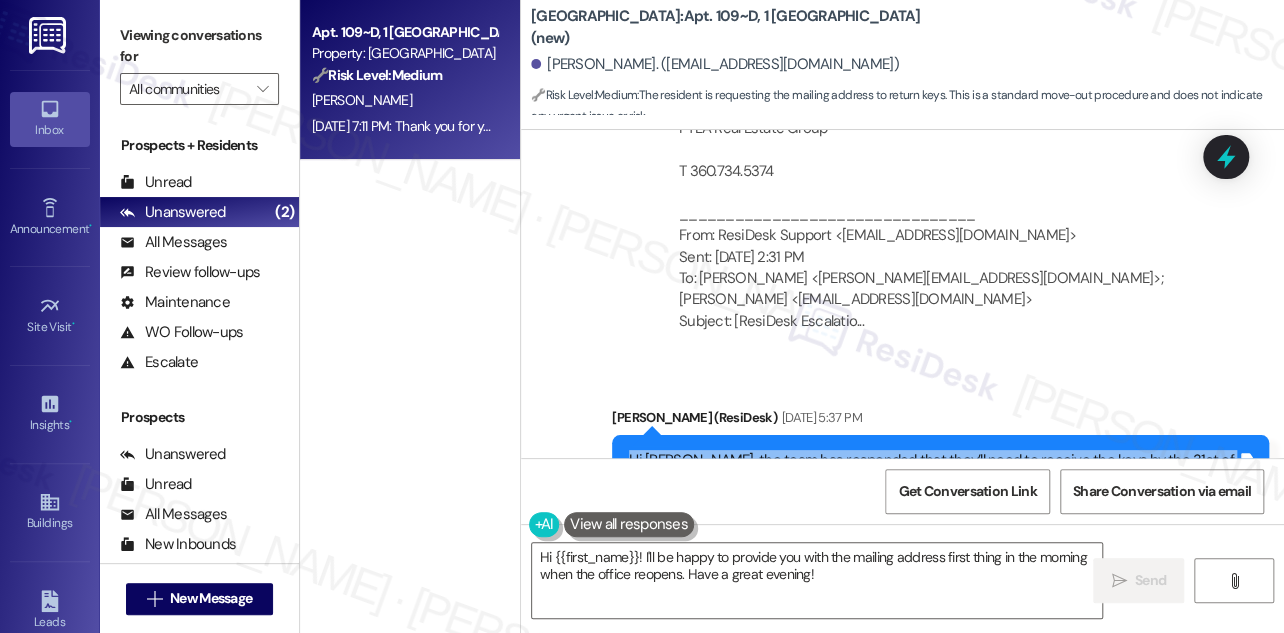 click on "Hi [PERSON_NAME], the team has responded that they’ll need to receive the keys by the 31st of this month. If you choose to mail them, please make sure to provide a tracking number once it’s sent. Thank you and have a great weekend!" at bounding box center [933, 482] 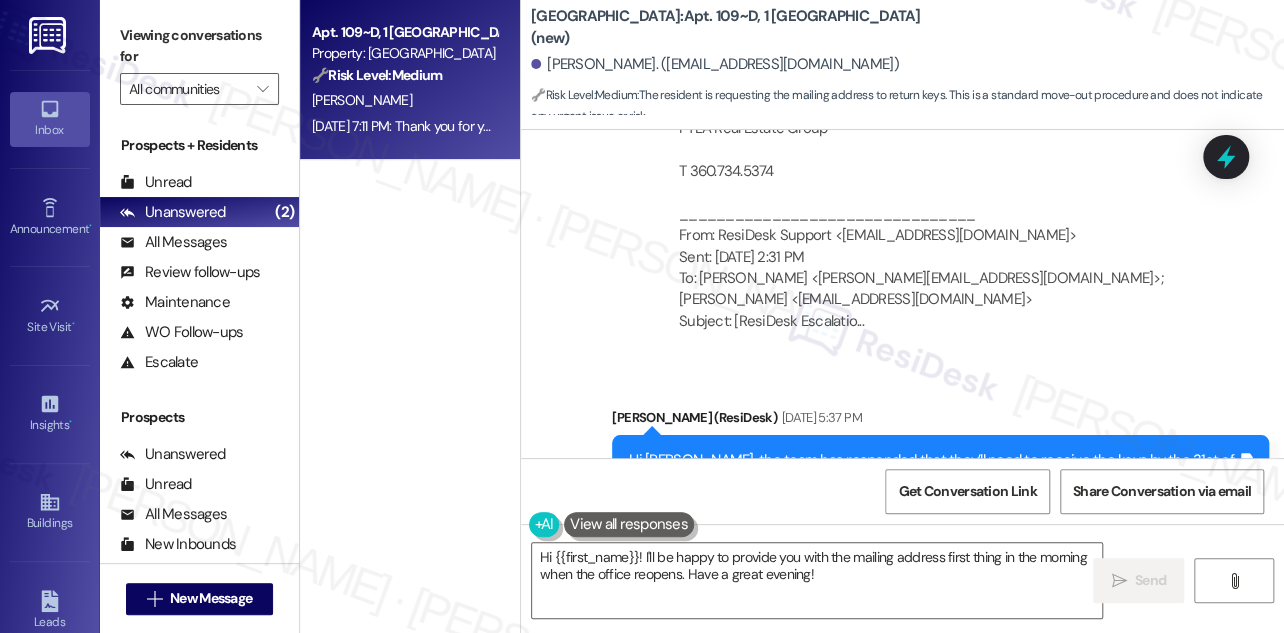 click on "Hi [PERSON_NAME], the team has responded that they’ll need to receive the keys by the 31st of this month. If you choose to mail them, please make sure to provide a tracking number once it’s sent. Thank you and have a great weekend!" at bounding box center (933, 482) 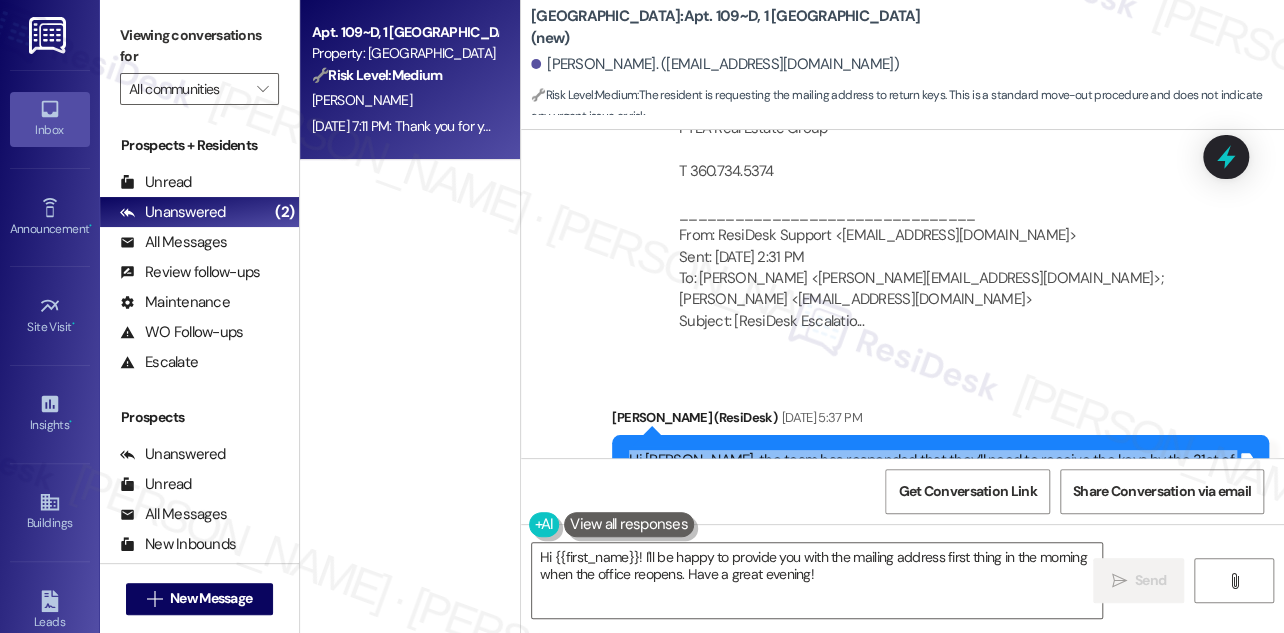 click on "Hi [PERSON_NAME], the team has responded that they’ll need to receive the keys by the 31st of this month. If you choose to mail them, please make sure to provide a tracking number once it’s sent. Thank you and have a great weekend!" at bounding box center (933, 482) 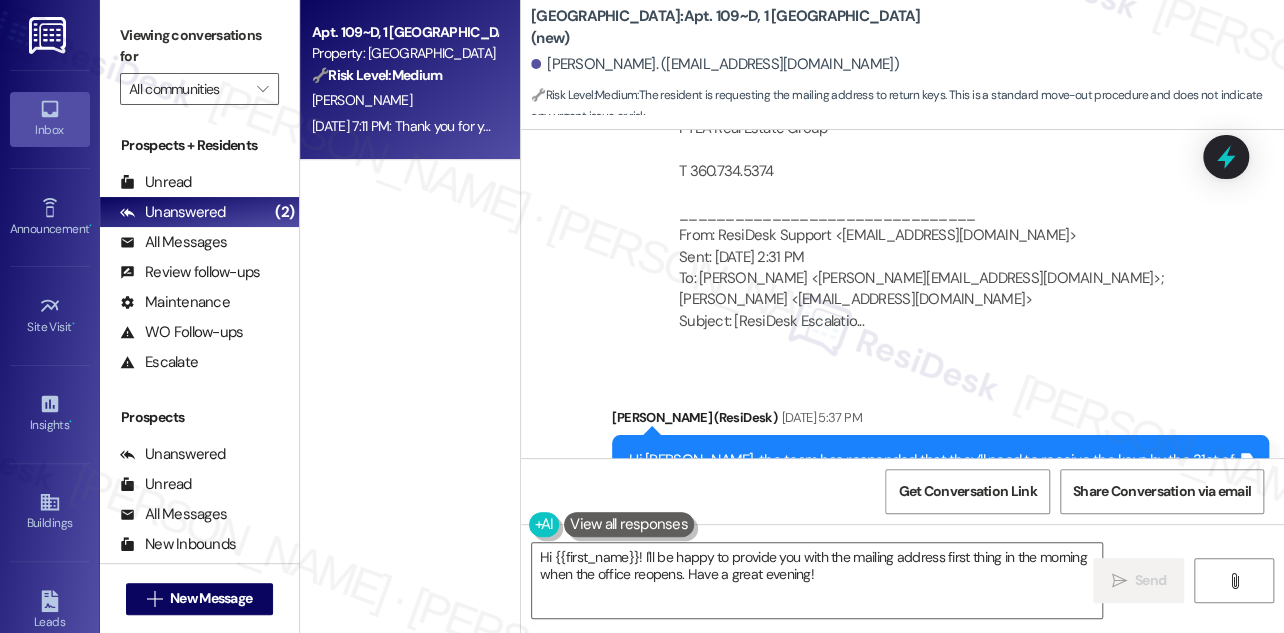 click on "Hi [PERSON_NAME], the team has responded that they’ll need to receive the keys by the 31st of this month. If you choose to mail them, please make sure to provide a tracking number once it’s sent. Thank you and have a great weekend!" at bounding box center (933, 482) 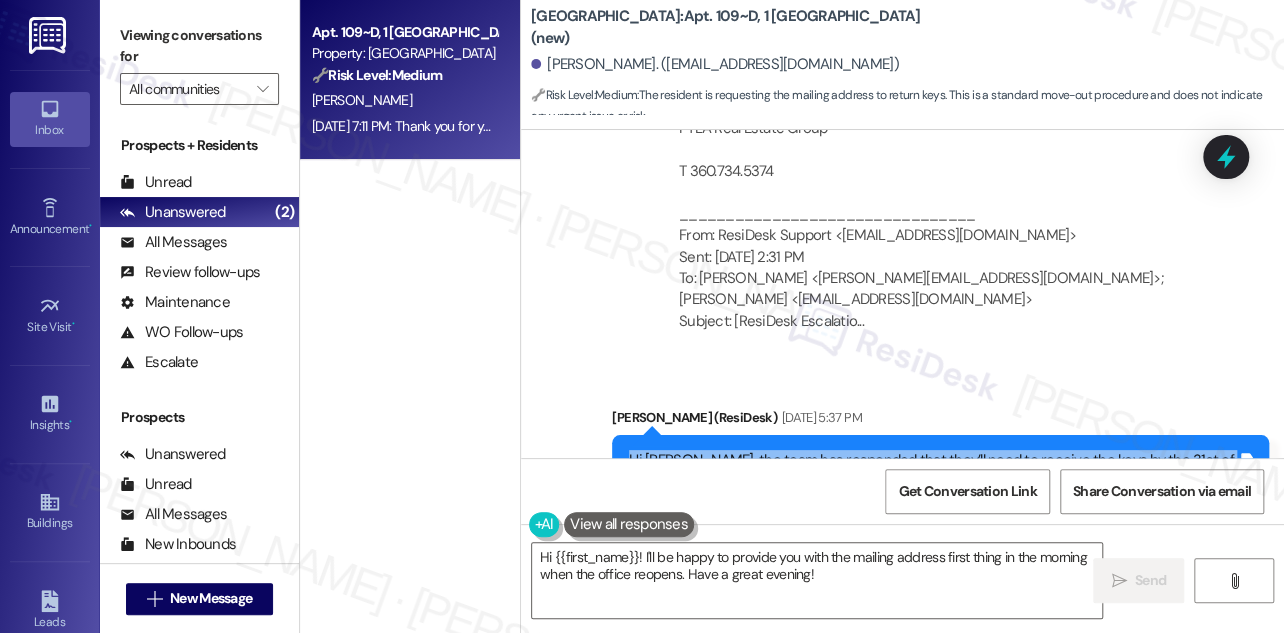 click on "Hi [PERSON_NAME], the team has responded that they’ll need to receive the keys by the 31st of this month. If you choose to mail them, please make sure to provide a tracking number once it’s sent. Thank you and have a great weekend!" at bounding box center [933, 482] 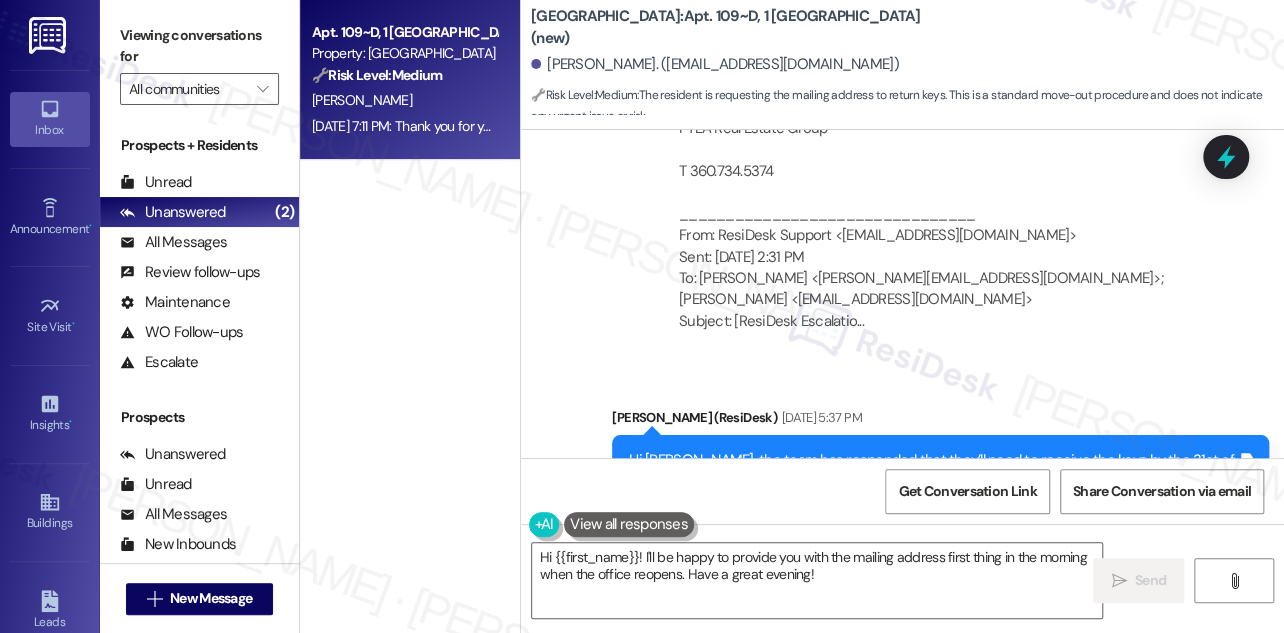 click on "Hi [PERSON_NAME], the team has responded that they’ll need to receive the keys by the 31st of this month. If you choose to mail them, please make sure to provide a tracking number once it’s sent. Thank you and have a great weekend!" at bounding box center (933, 482) 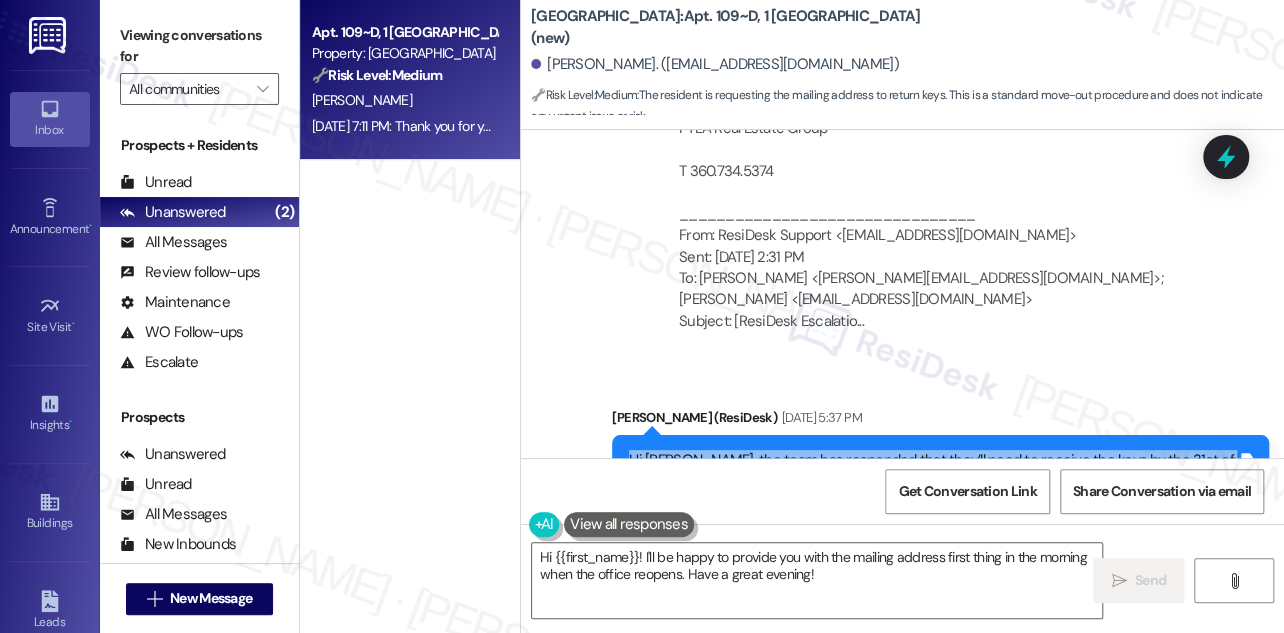 click on "Hi [PERSON_NAME], the team has responded that they’ll need to receive the keys by the 31st of this month. If you choose to mail them, please make sure to provide a tracking number once it’s sent. Thank you and have a great weekend!" at bounding box center (933, 482) 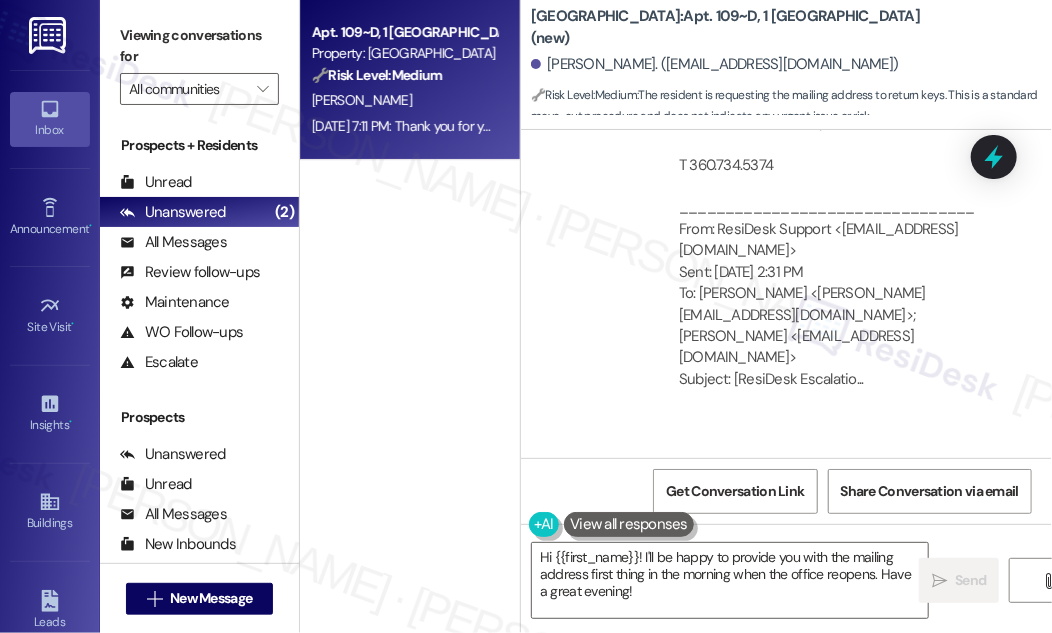 scroll, scrollTop: 10677, scrollLeft: 0, axis: vertical 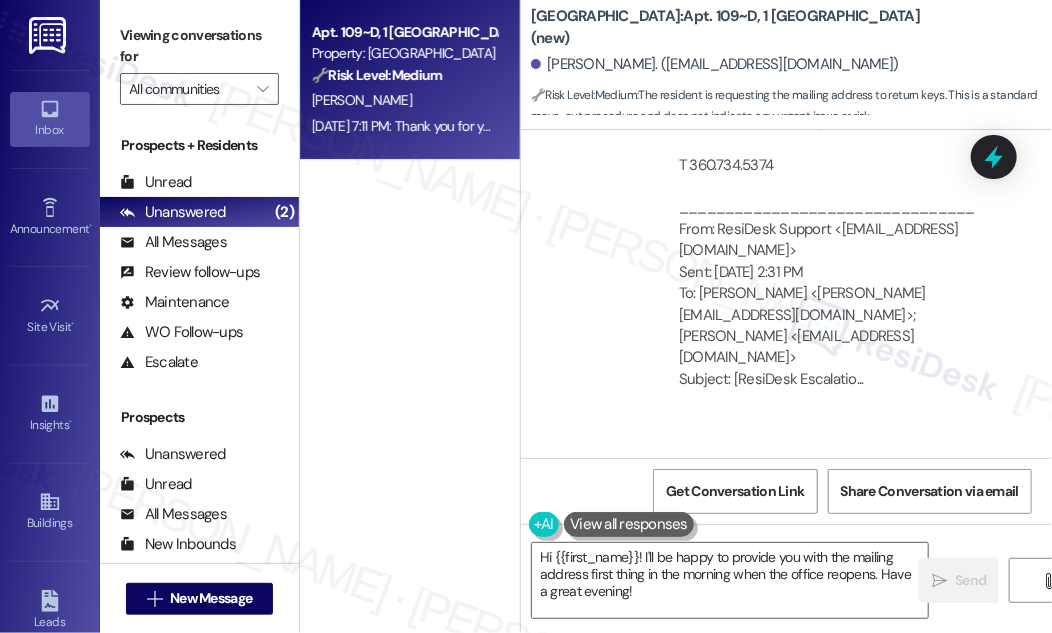 click on "Hi [PERSON_NAME], the team has responded that they’ll need to receive the keys by the 31st of this month. If you choose to mail them, please make sure to provide a tracking number once it’s sent. Thank you and have a great weekend!" at bounding box center [805, 551] 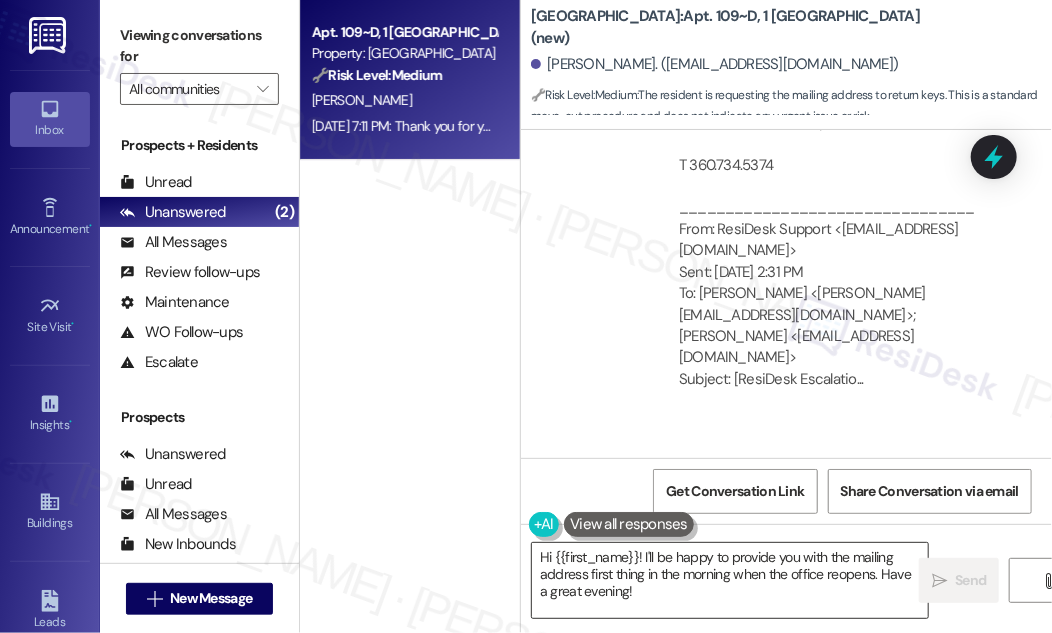 click on "Hi {{first_name}}! I'll be happy to provide you with the mailing address first thing in the morning when the office reopens. Have a great evening!" at bounding box center [730, 580] 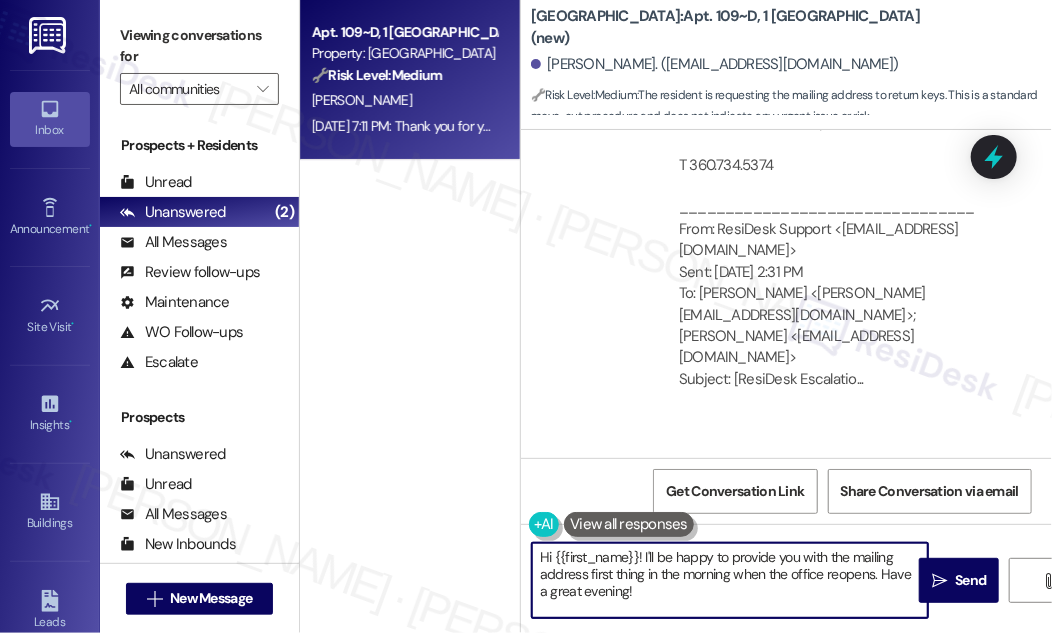 click on "Hi {{first_name}}! I'll be happy to provide you with the mailing address first thing in the morning when the office reopens. Have a great evening!" at bounding box center (730, 580) 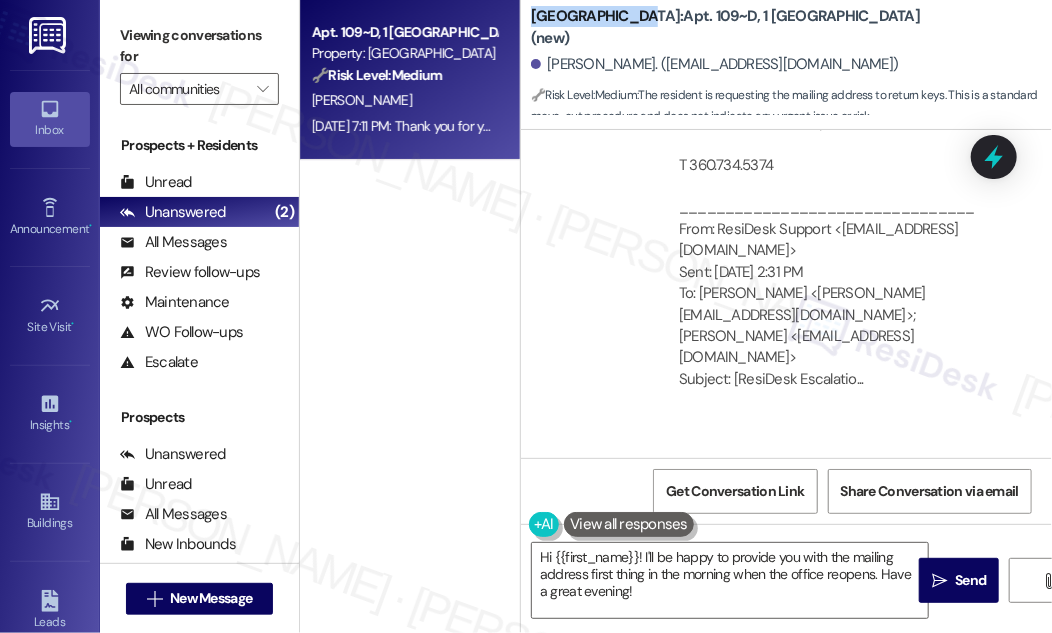 drag, startPoint x: 531, startPoint y: 28, endPoint x: 630, endPoint y: 17, distance: 99.60924 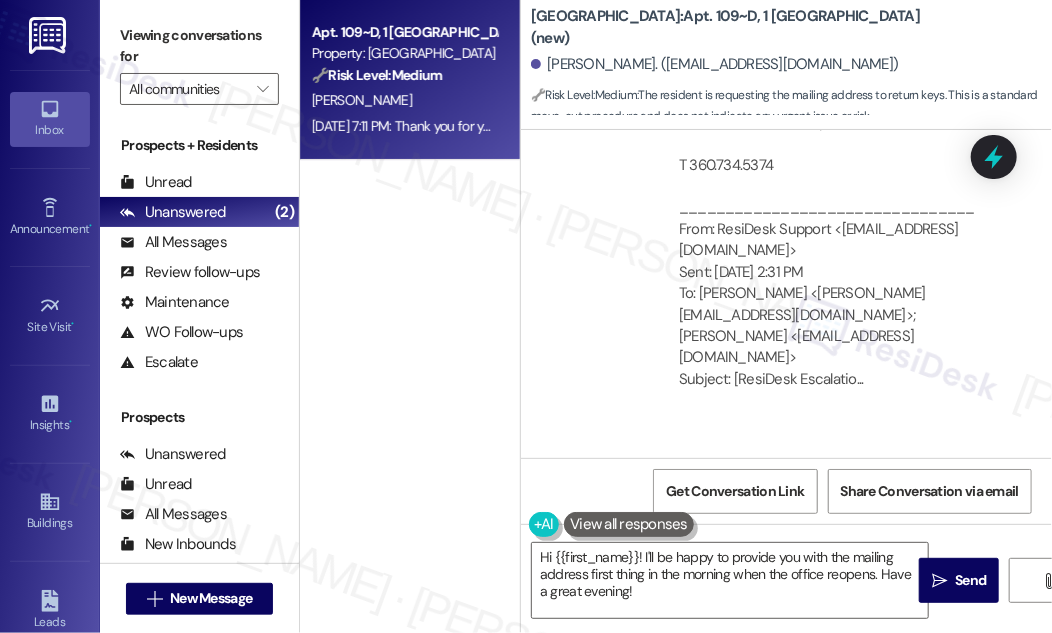 click on "[PERSON_NAME]. ([EMAIL_ADDRESS][DOMAIN_NAME])" at bounding box center (791, 65) 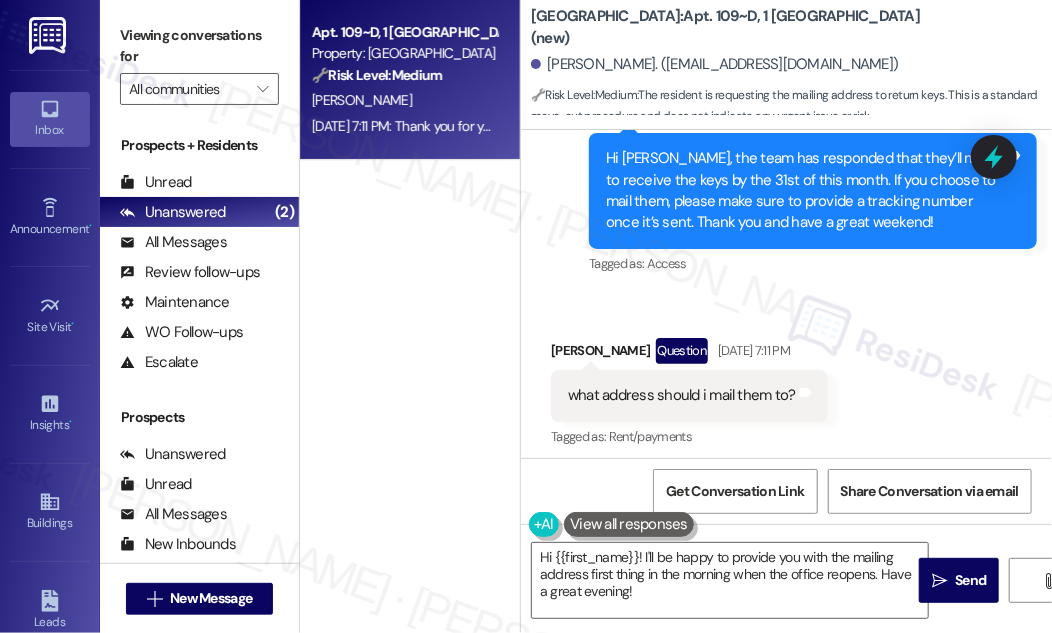 scroll, scrollTop: 10929, scrollLeft: 0, axis: vertical 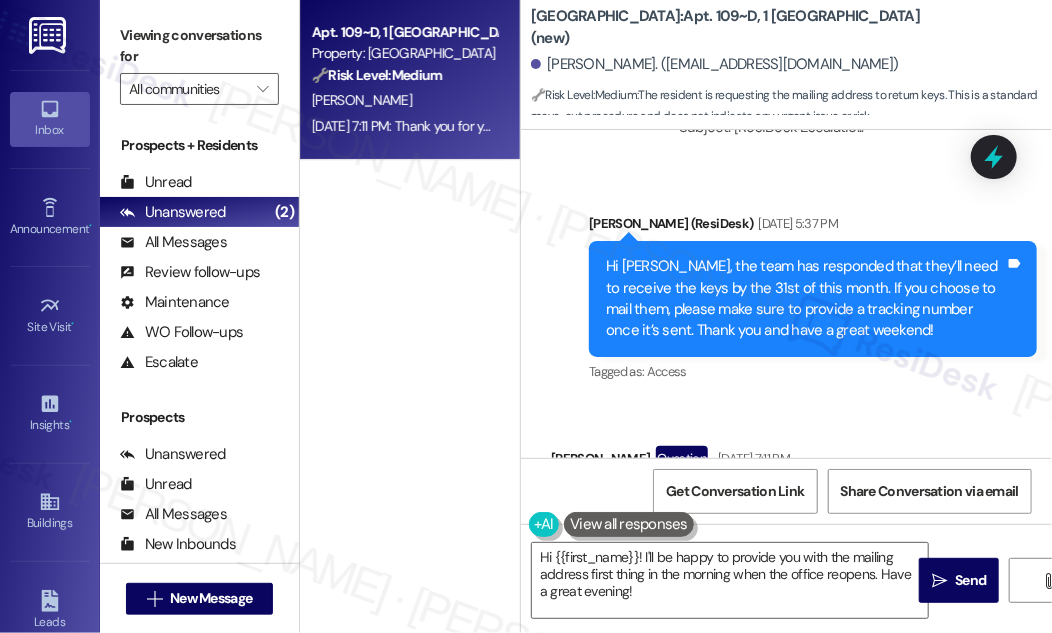 click on "what address should i mail them to?" at bounding box center [682, 503] 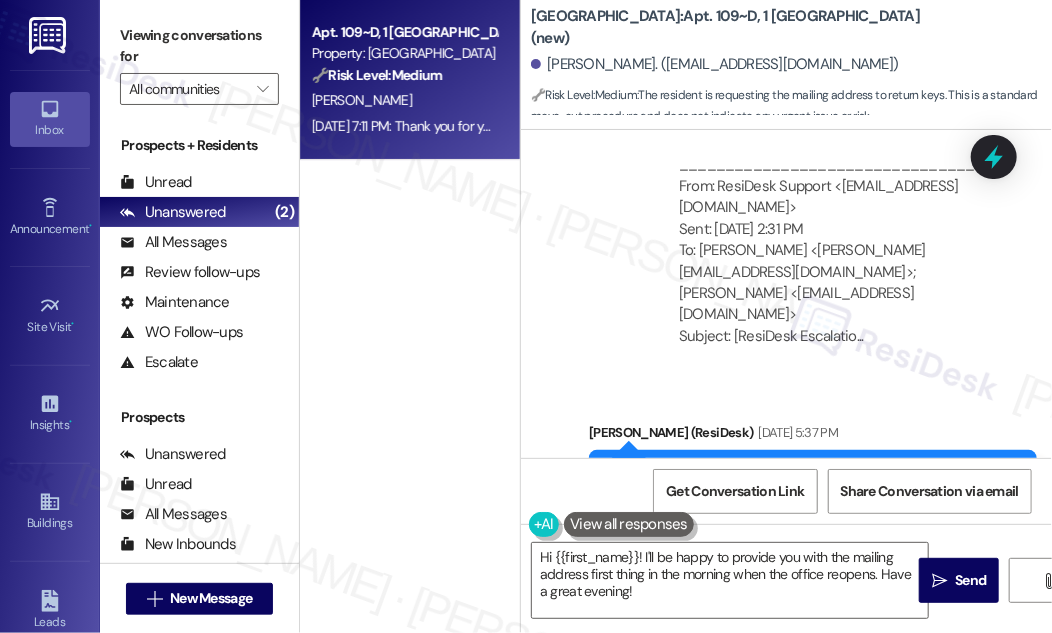 scroll, scrollTop: 10747, scrollLeft: 0, axis: vertical 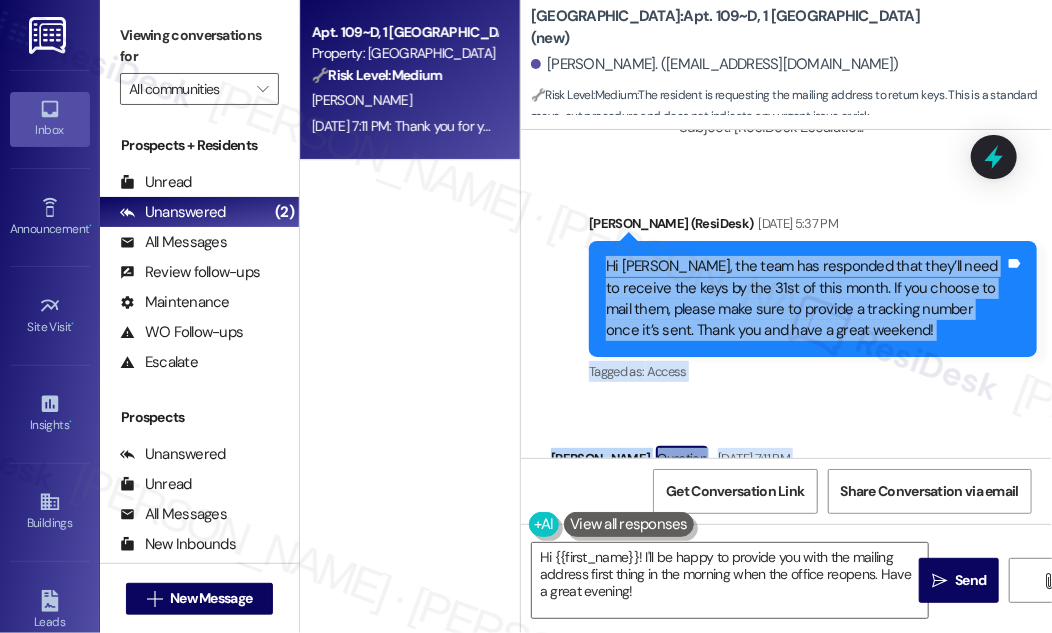 drag, startPoint x: 600, startPoint y: 248, endPoint x: 799, endPoint y: 310, distance: 208.43465 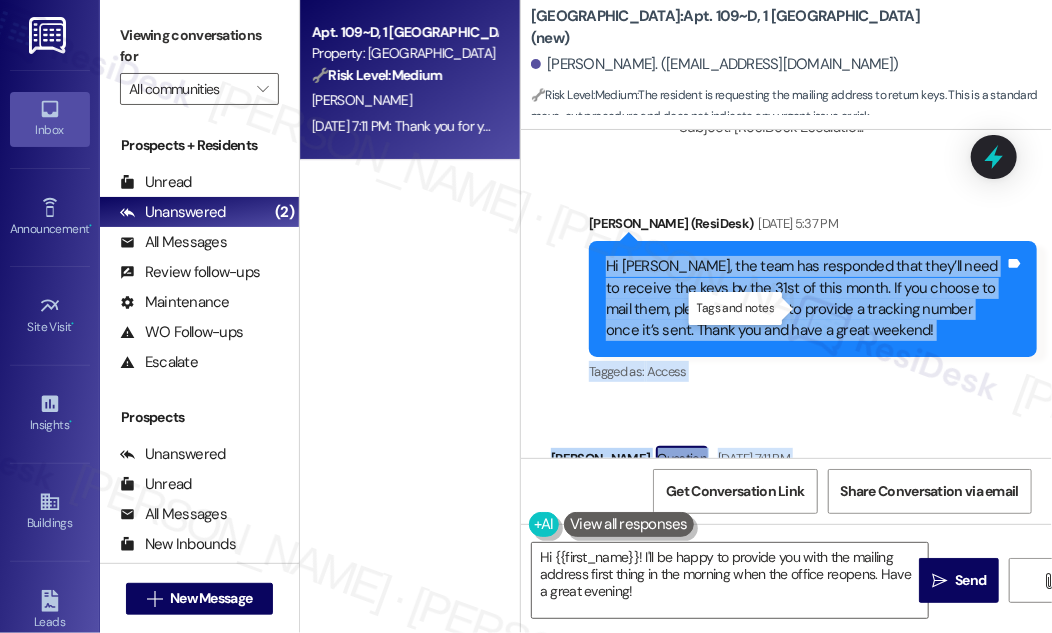 copy on "Hi [PERSON_NAME], the team has responded that they’ll need to receive the keys by the 31st of this month. If you choose to mail them, please make sure to provide a tracking number once it’s sent. Thank you and have a great weekend! Tags and notes Tagged as:   Access Click to highlight conversations about Access Received via SMS [PERSON_NAME] Question [DATE] 7:11 PM what address should i mail them to? Tags and notes" 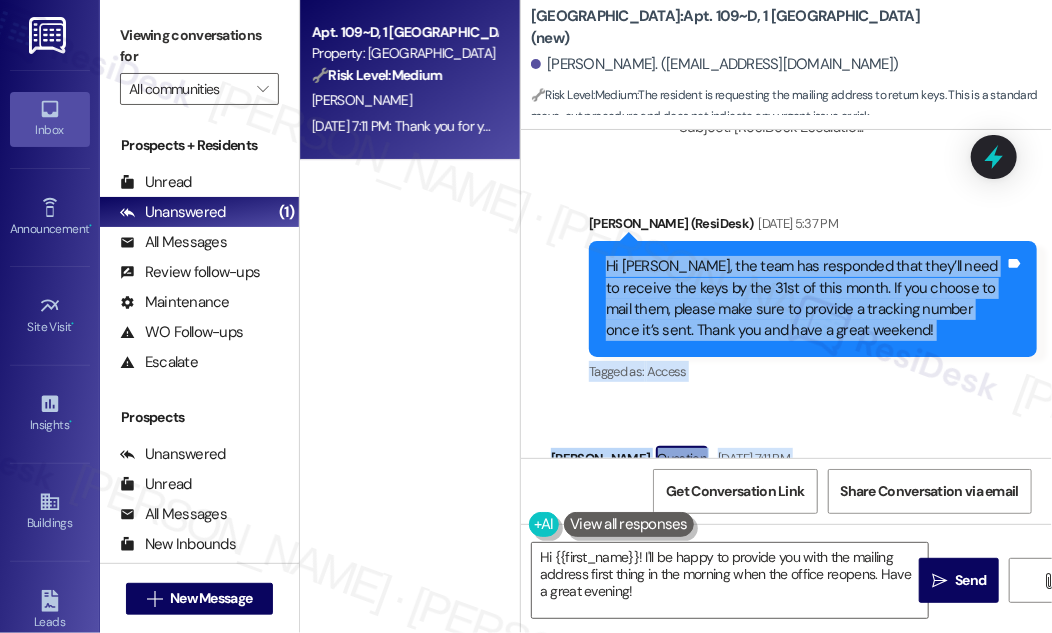click on "Received via SMS [PERSON_NAME] Question [DATE] 7:11 PM what address should i mail them to? Tags and notes Tagged as:   Rent/payments Click to highlight conversations about Rent/payments" at bounding box center (786, 487) 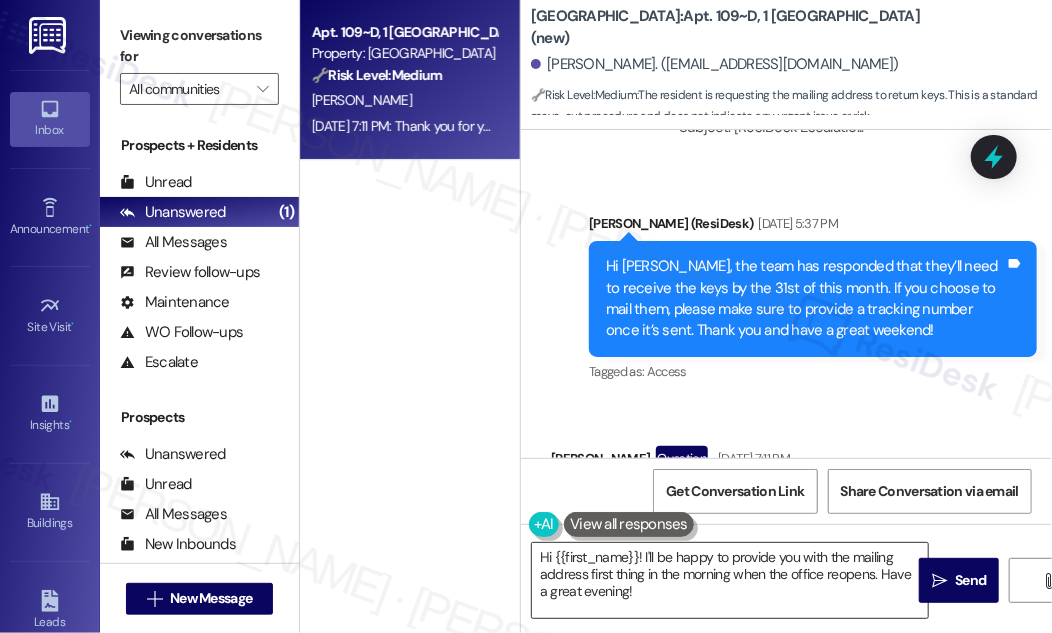 click on "Hi {{first_name}}! I'll be happy to provide you with the mailing address first thing in the morning when the office reopens. Have a great evening!" at bounding box center (730, 580) 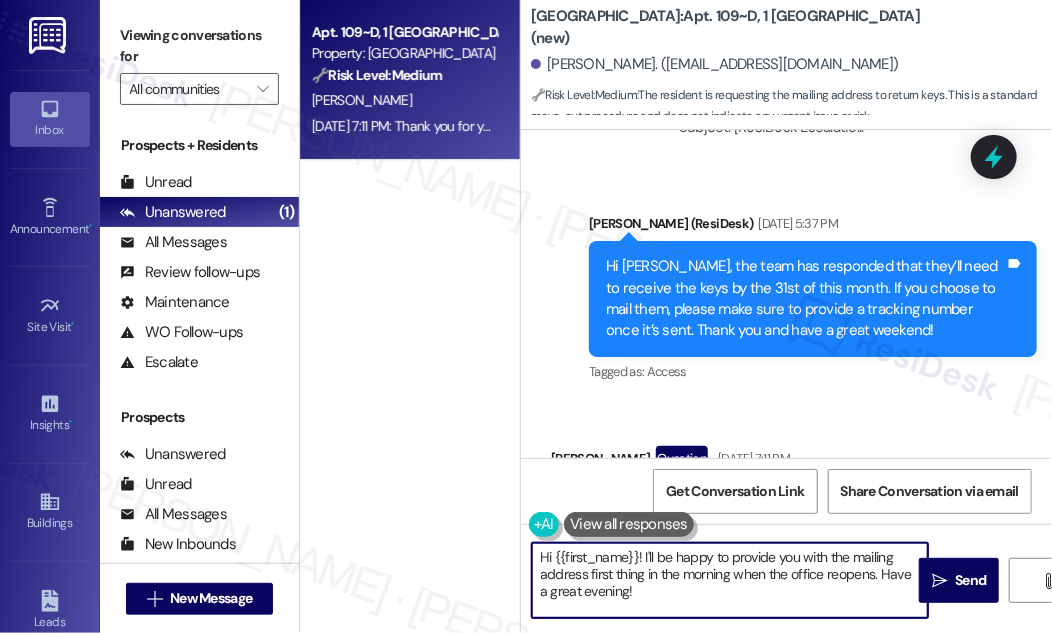 click on "Hi {{first_name}}! I'll be happy to provide you with the mailing address first thing in the morning when the office reopens. Have a great evening!" at bounding box center (730, 580) 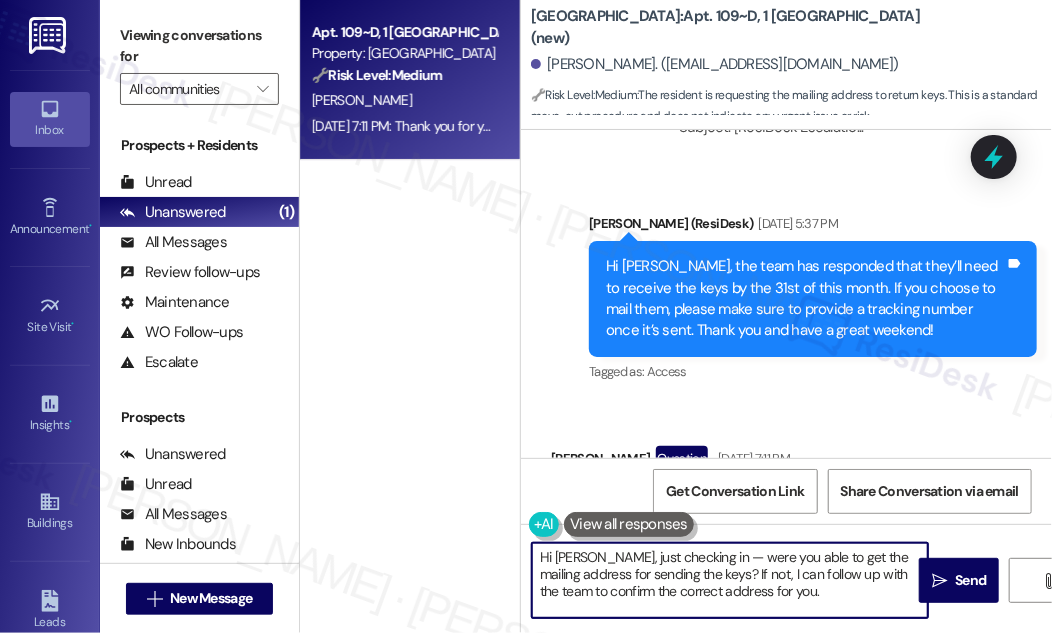 scroll, scrollTop: 0, scrollLeft: 0, axis: both 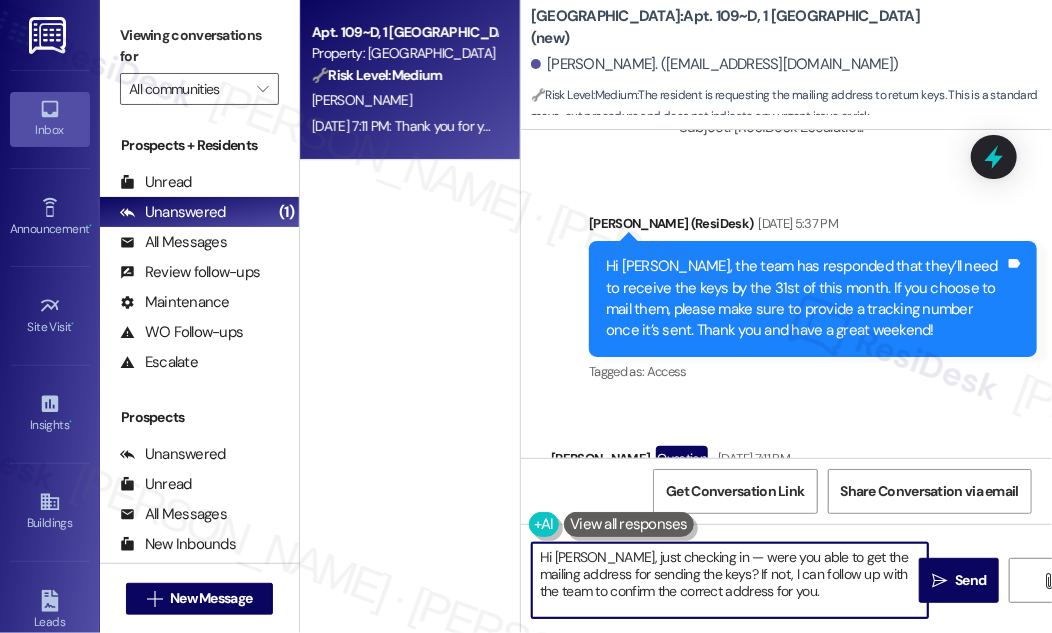 drag, startPoint x: 703, startPoint y: 555, endPoint x: 690, endPoint y: 554, distance: 13.038404 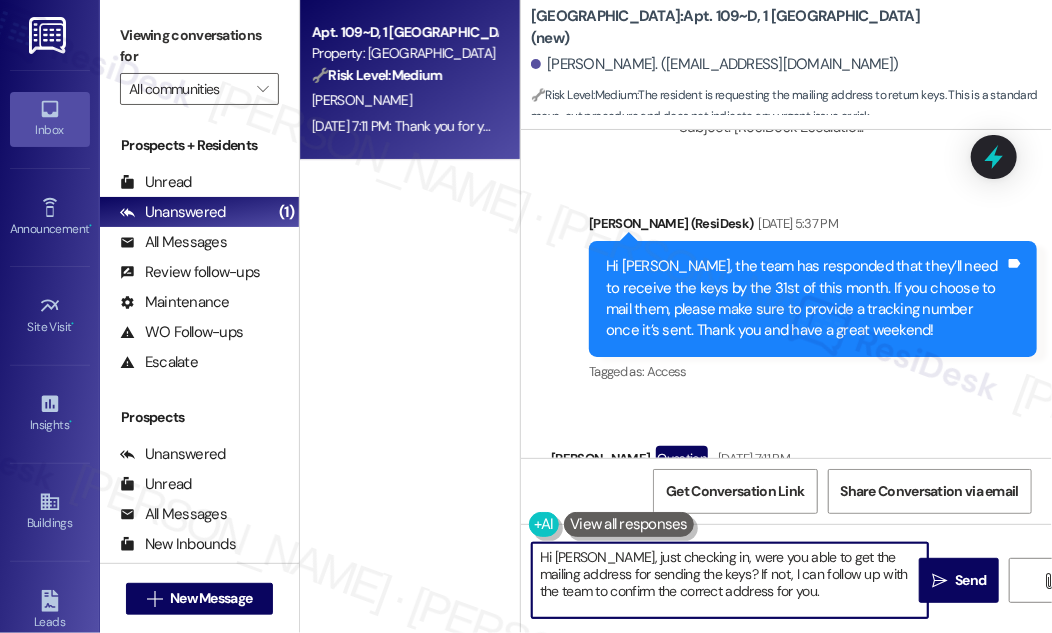type on "Hi [PERSON_NAME], just checking in, were you able to get the mailing address for sending the keys? If not, I can follow up with the team to confirm the correct address for you." 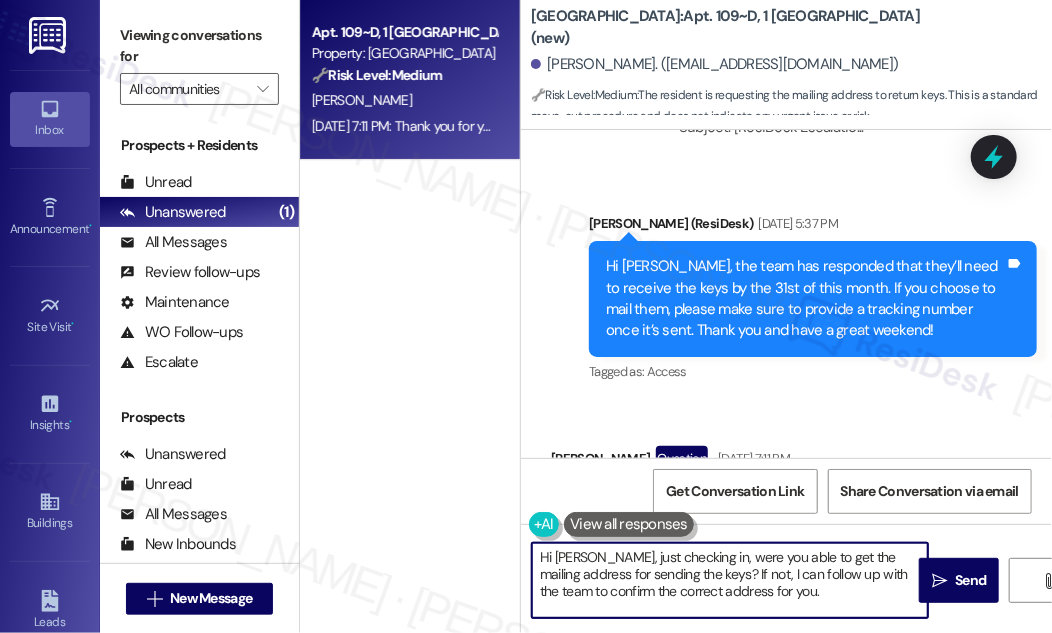 click on "Hi [PERSON_NAME], just checking in, were you able to get the mailing address for sending the keys? If not, I can follow up with the team to confirm the correct address for you." at bounding box center (730, 580) 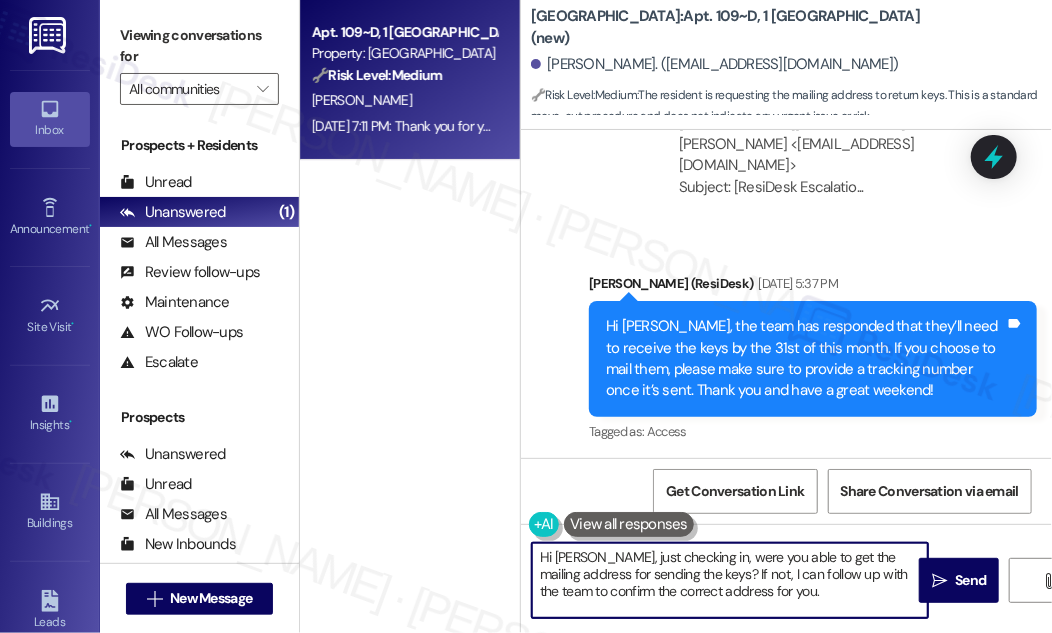 scroll, scrollTop: 10929, scrollLeft: 0, axis: vertical 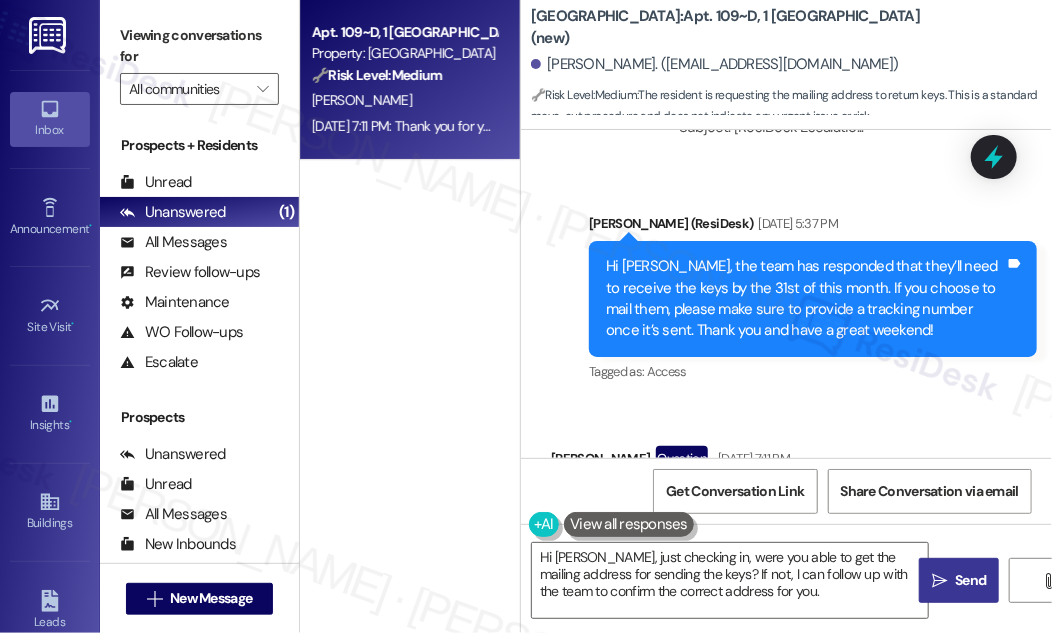 click on "Send" at bounding box center [970, 580] 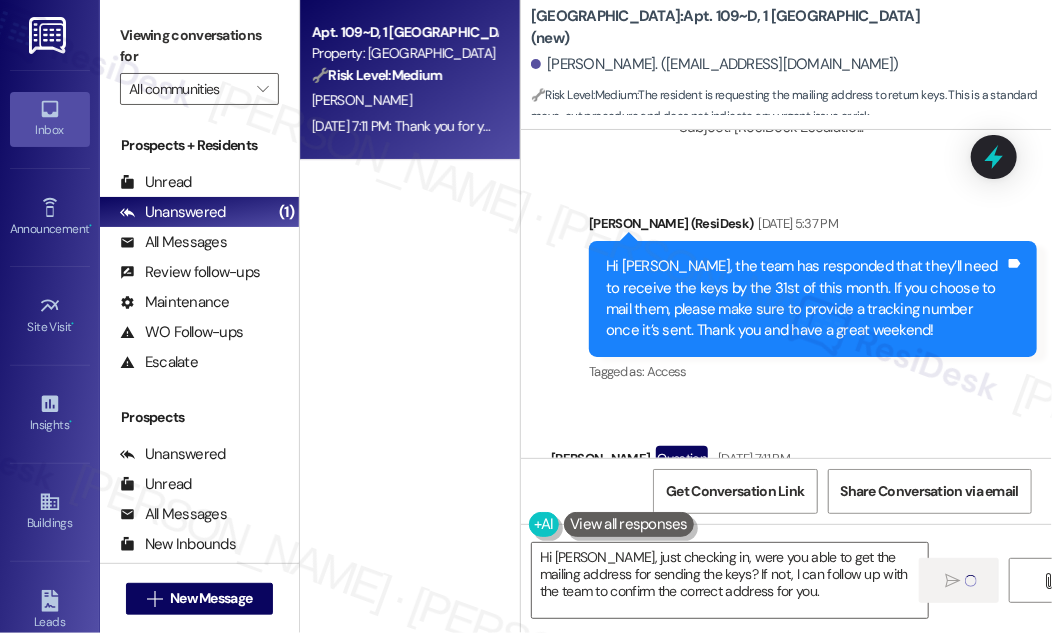 type 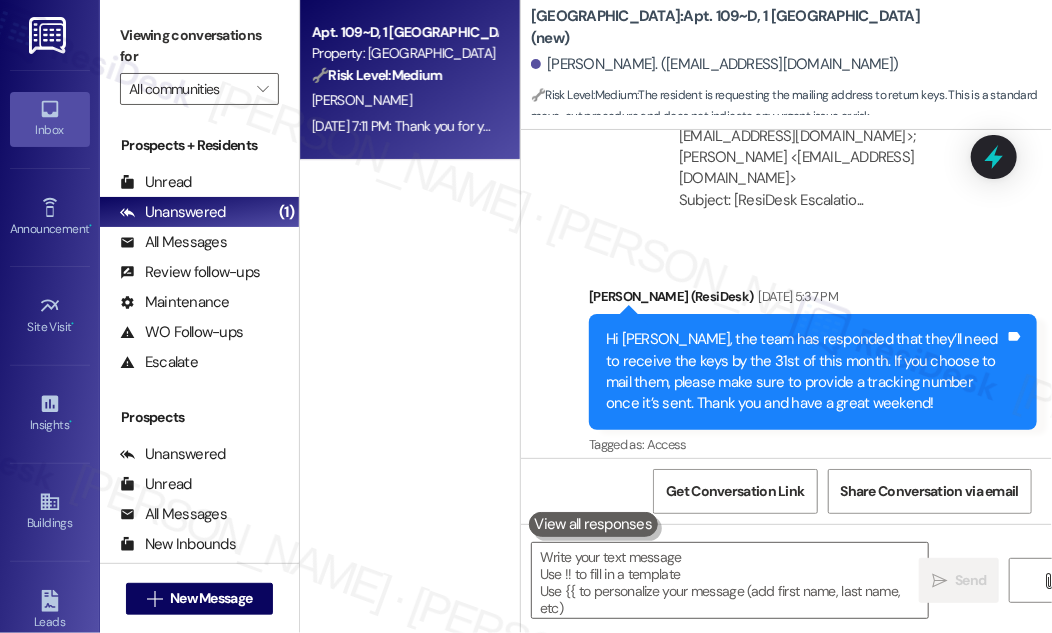 scroll, scrollTop: 10853, scrollLeft: 0, axis: vertical 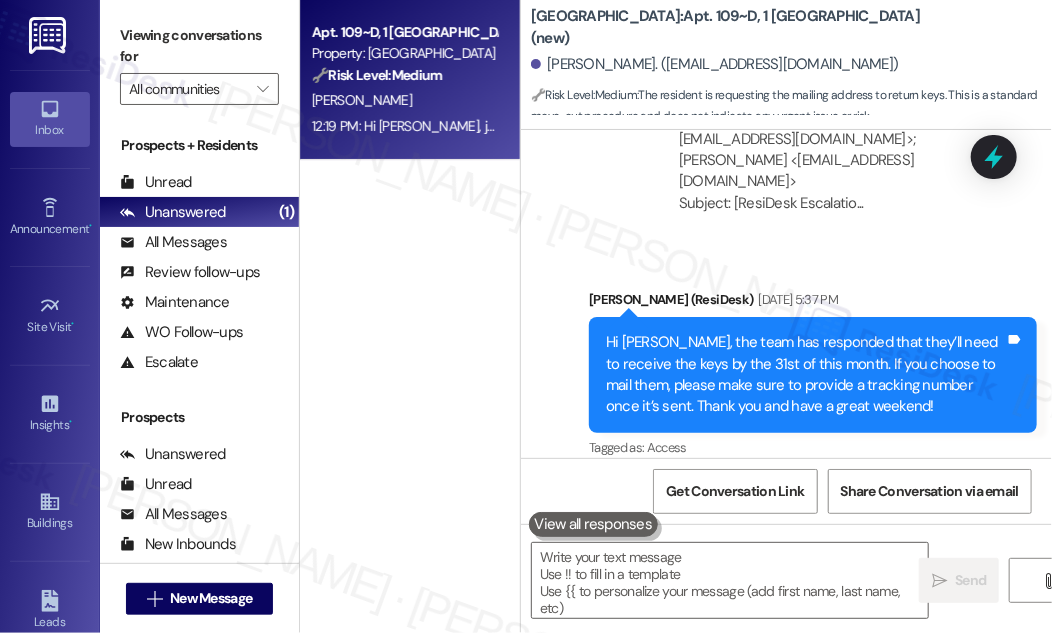 drag, startPoint x: 1029, startPoint y: 343, endPoint x: 1004, endPoint y: 336, distance: 25.96151 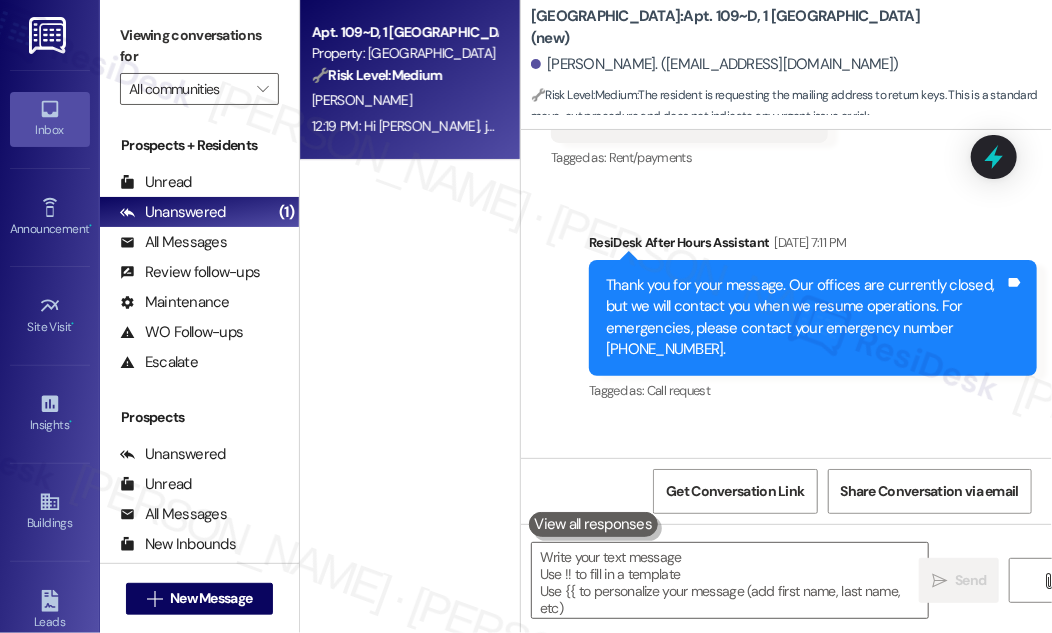 scroll, scrollTop: 11293, scrollLeft: 0, axis: vertical 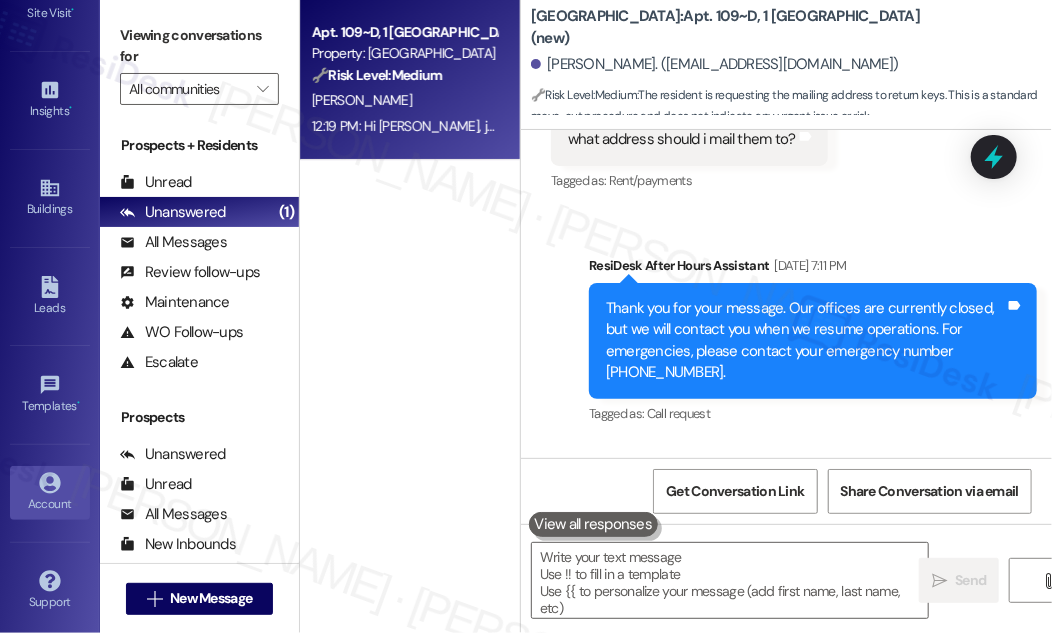 click on "Account" at bounding box center [50, 504] 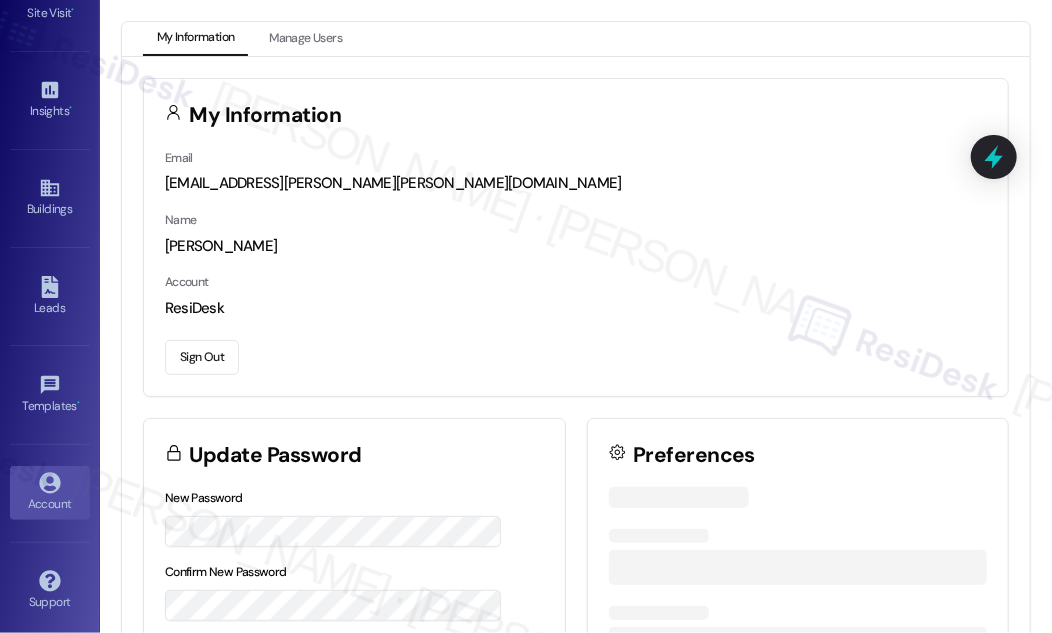 click on "Sign Out" at bounding box center (202, 357) 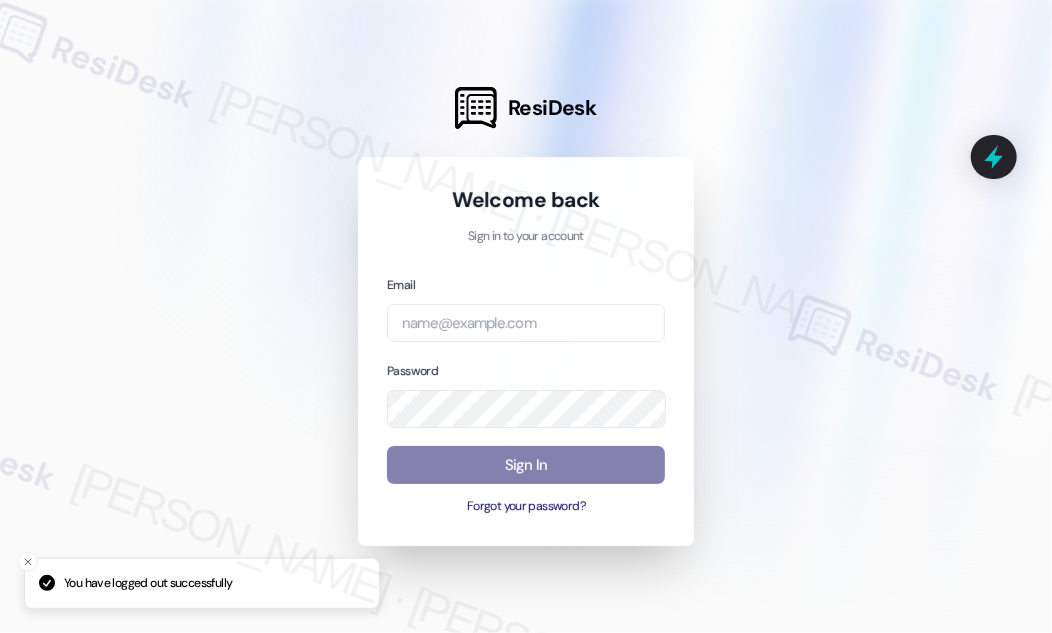 click at bounding box center (526, 316) 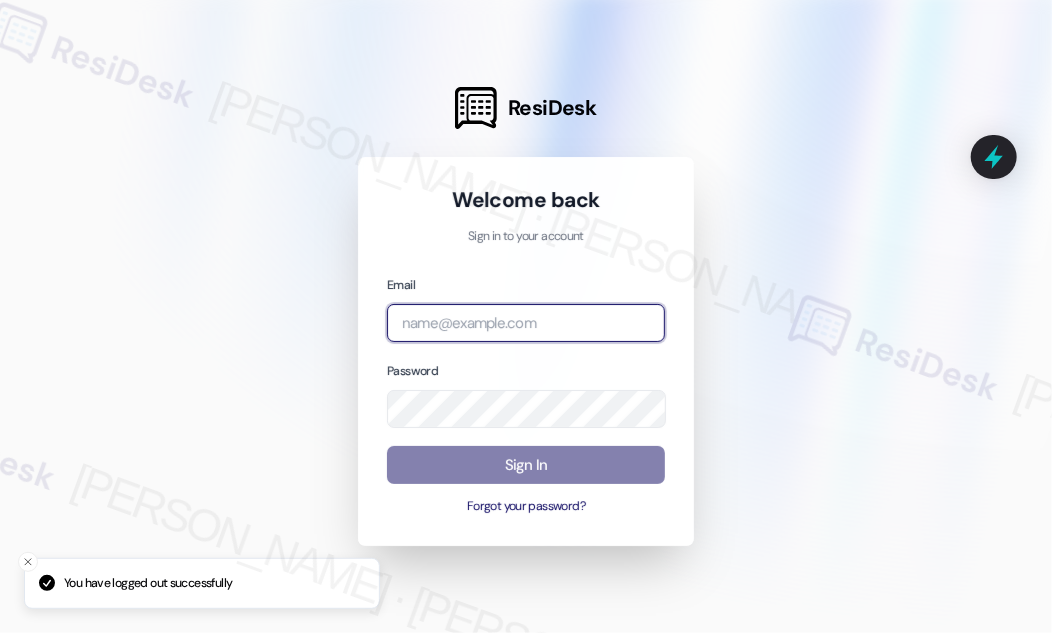 click at bounding box center [526, 323] 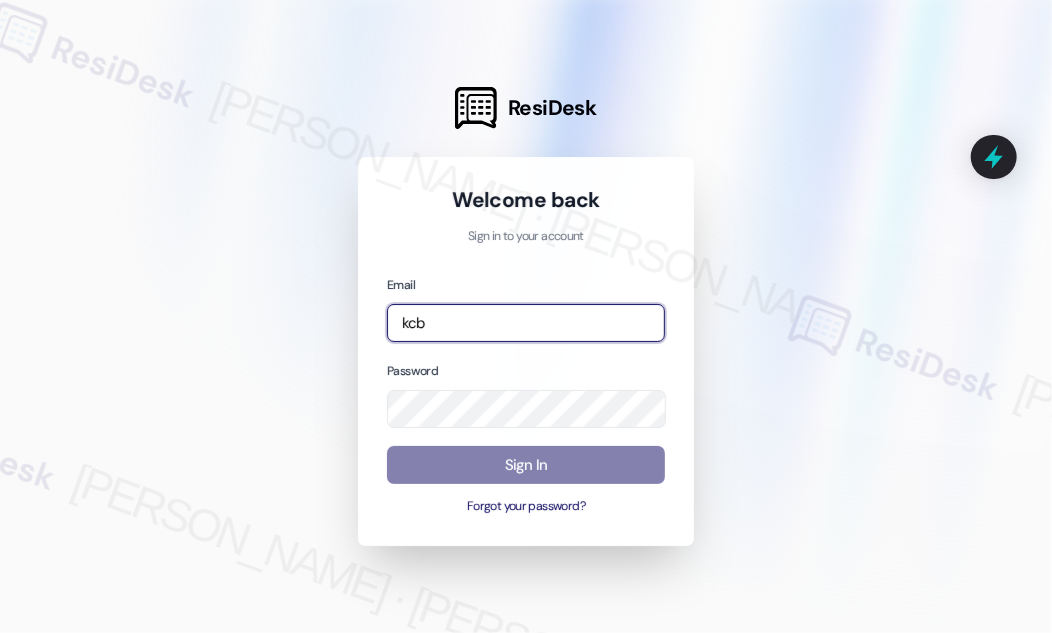 type on "automated-surveys-kcb_aperto-[PERSON_NAME].[PERSON_NAME]@kcb_[DOMAIN_NAME]" 